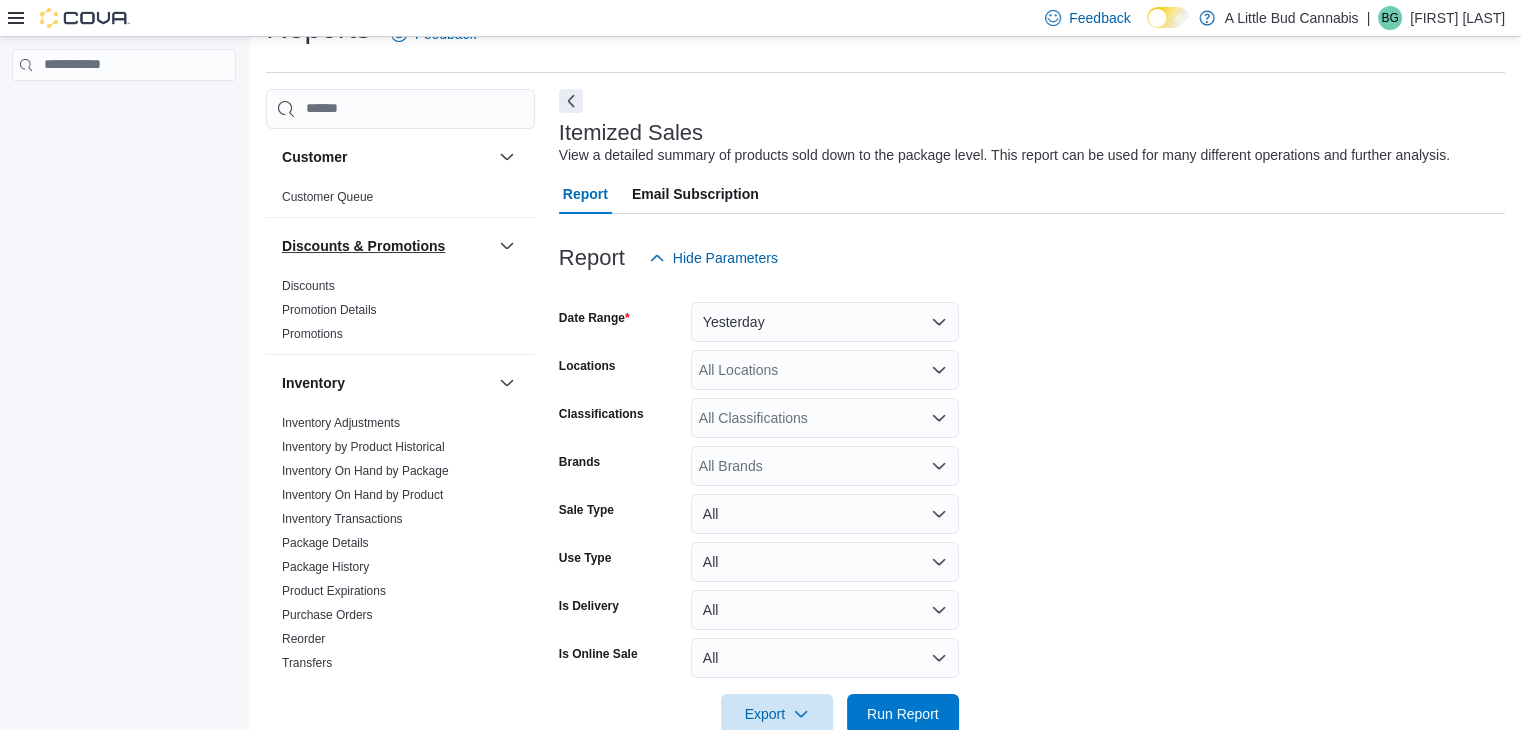 scroll, scrollTop: 46, scrollLeft: 0, axis: vertical 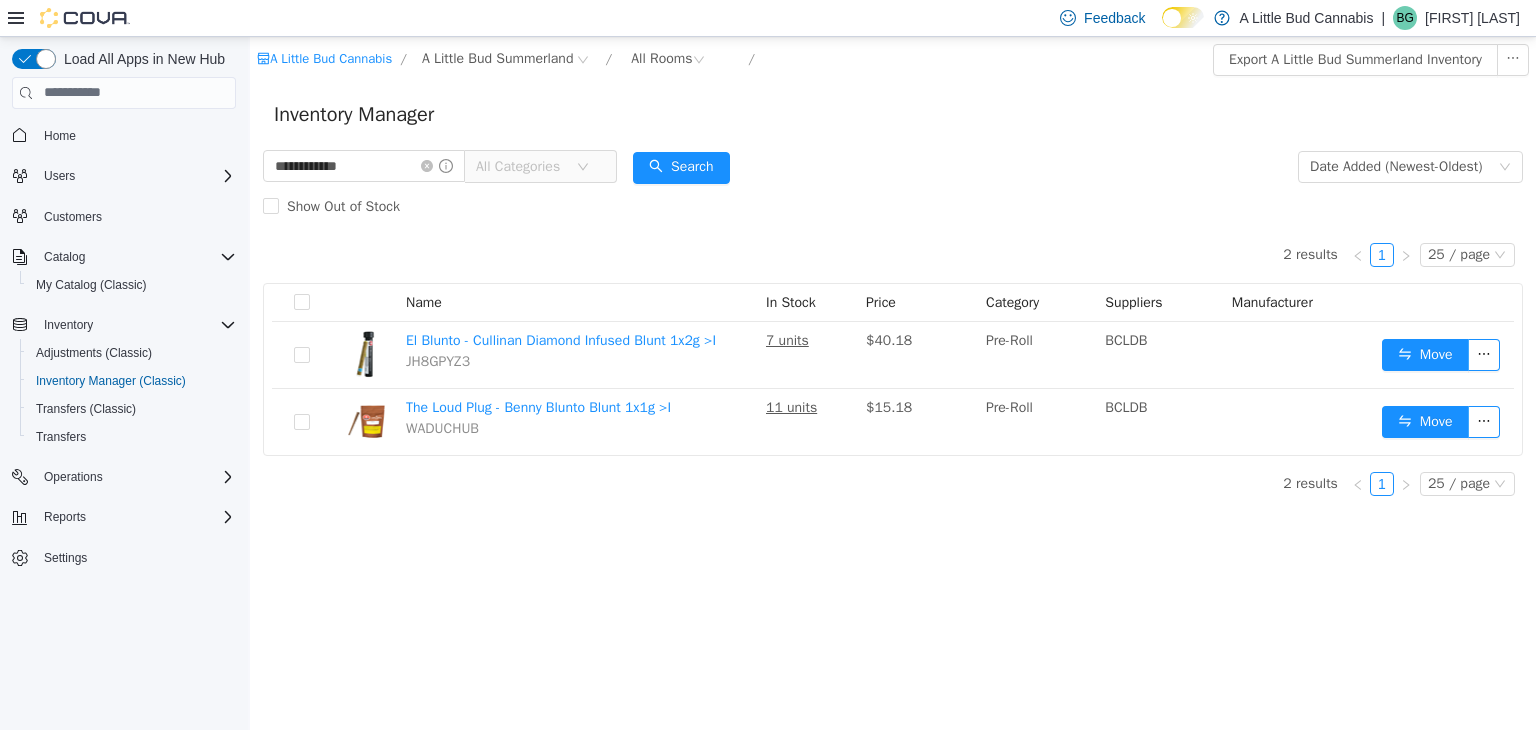drag, startPoint x: 466, startPoint y: 339, endPoint x: 612, endPoint y: 197, distance: 203.6664 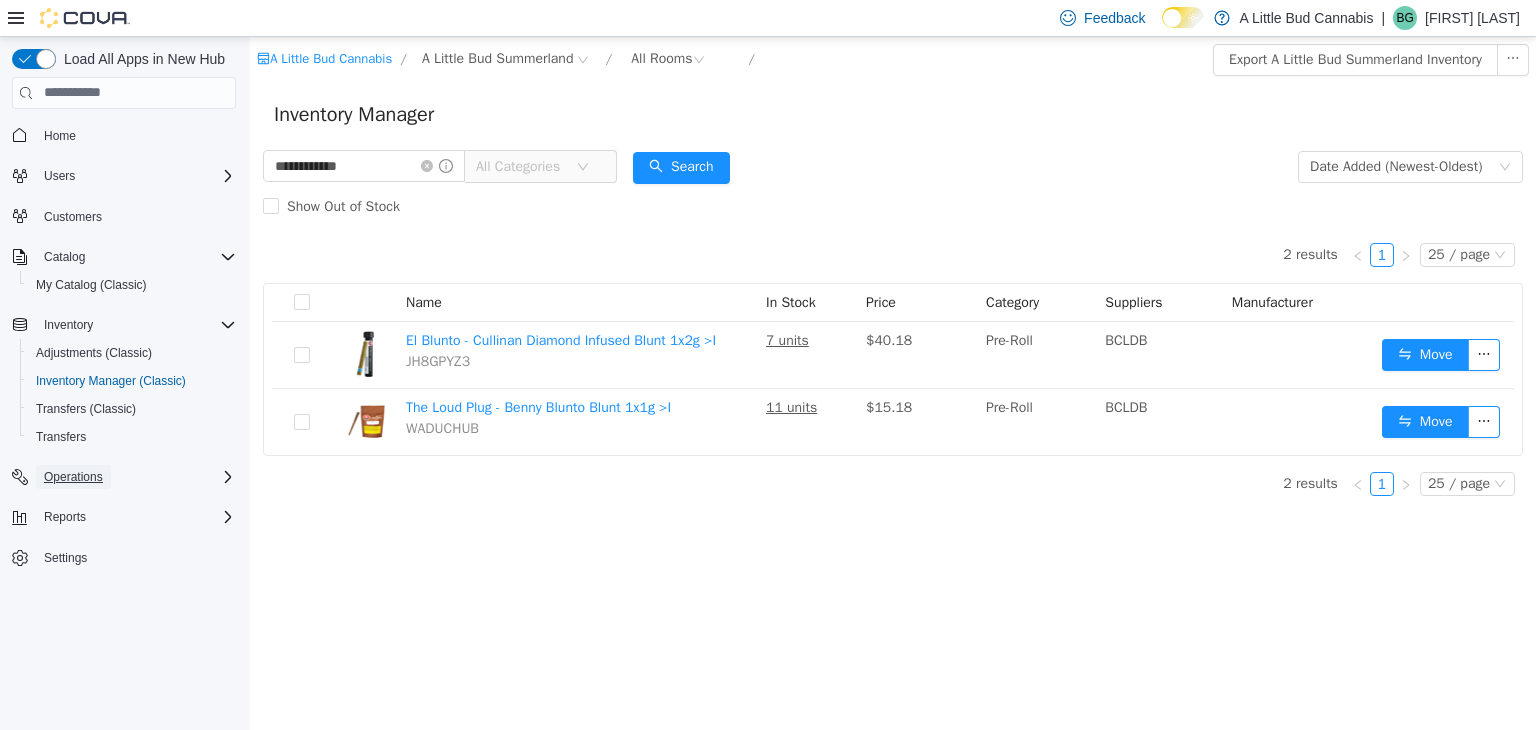 click on "Operations" at bounding box center [73, 477] 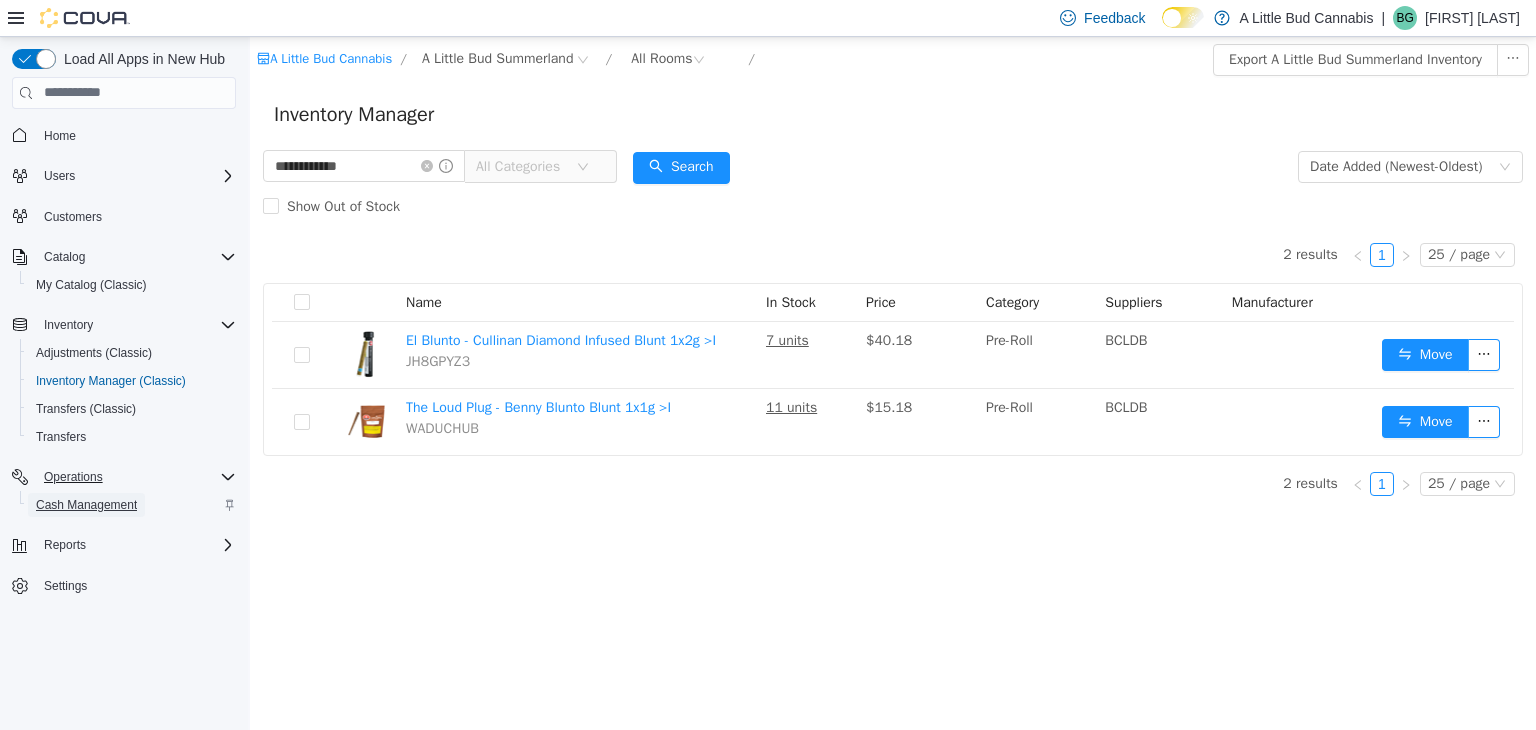 click on "Cash Management" at bounding box center [86, 505] 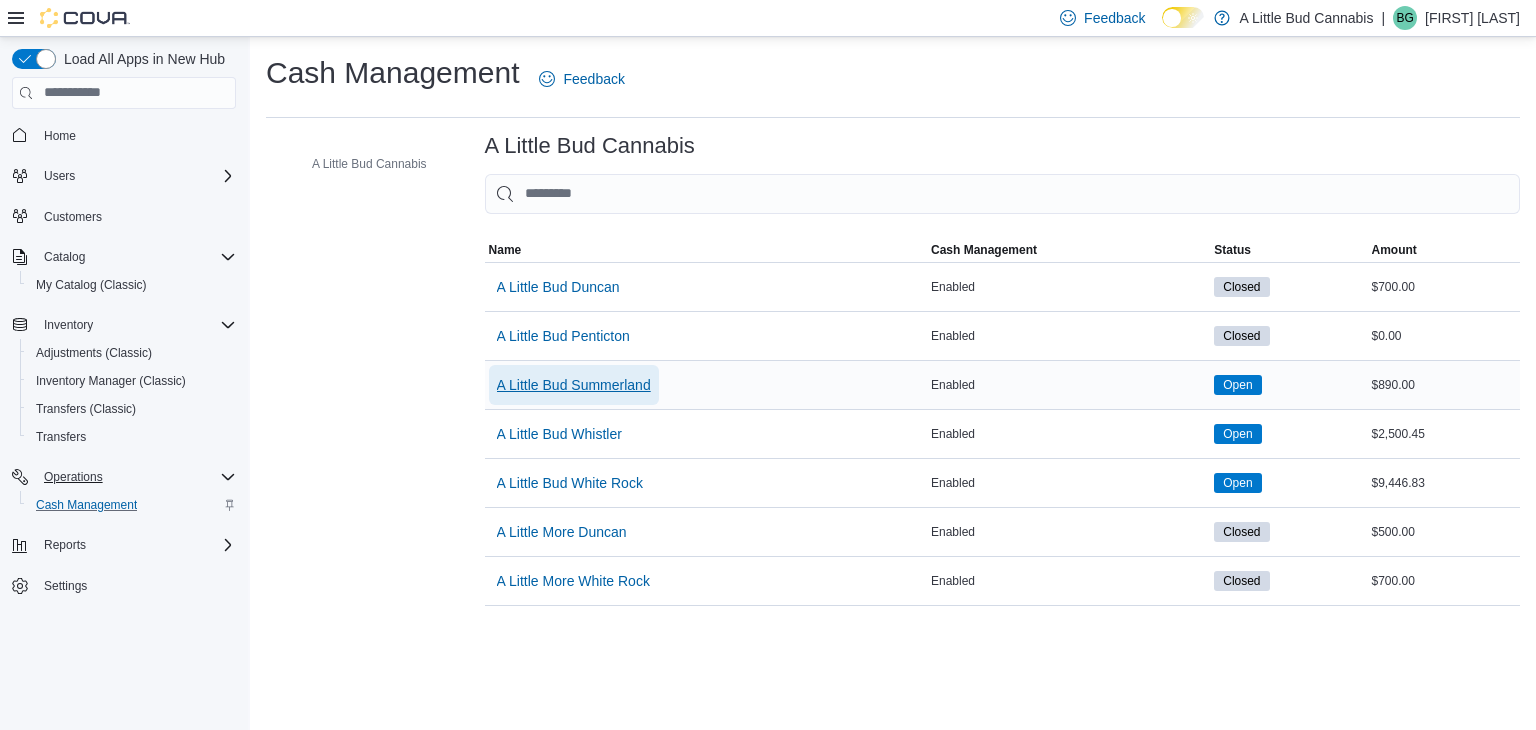 click on "A Little Bud Summerland" at bounding box center [574, 385] 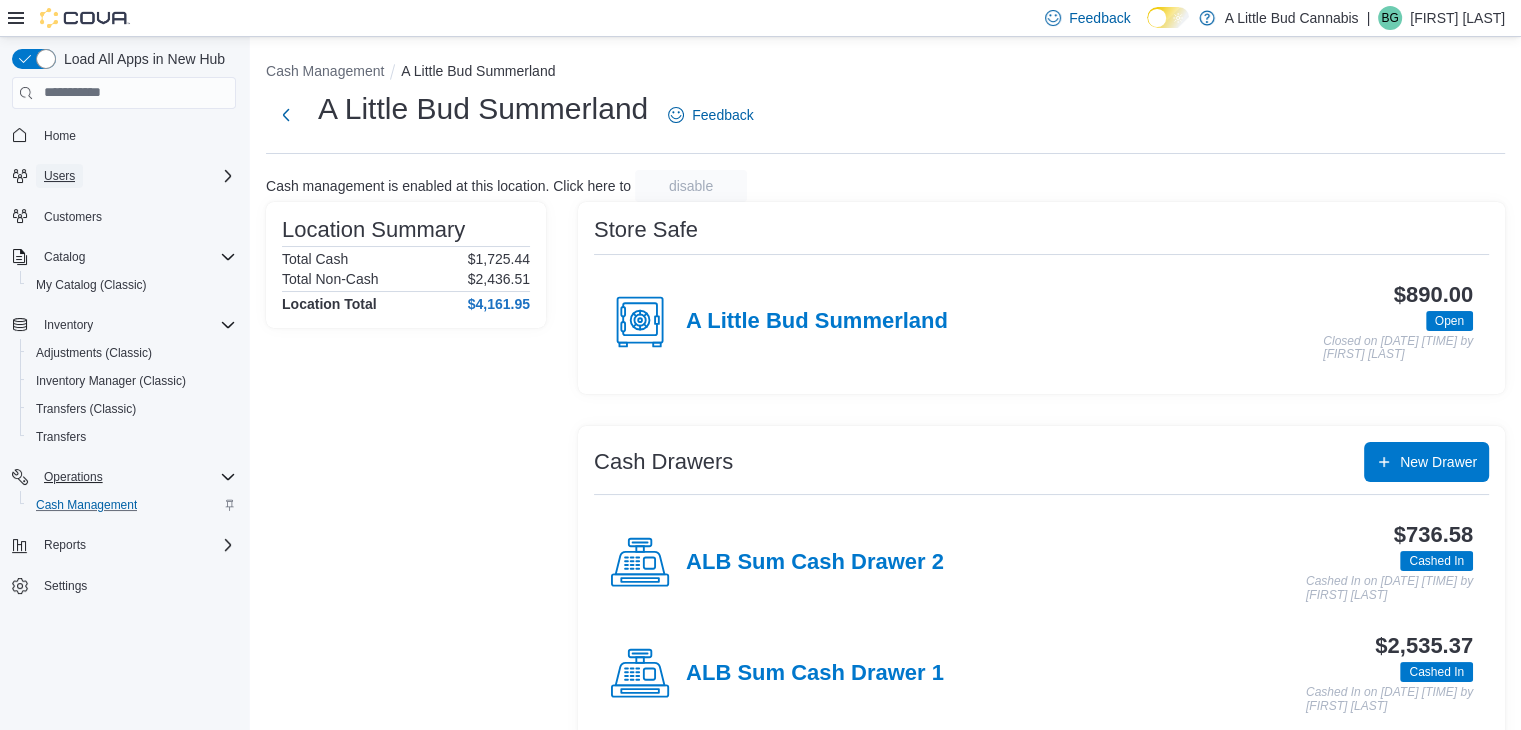 click on "Users" at bounding box center [59, 176] 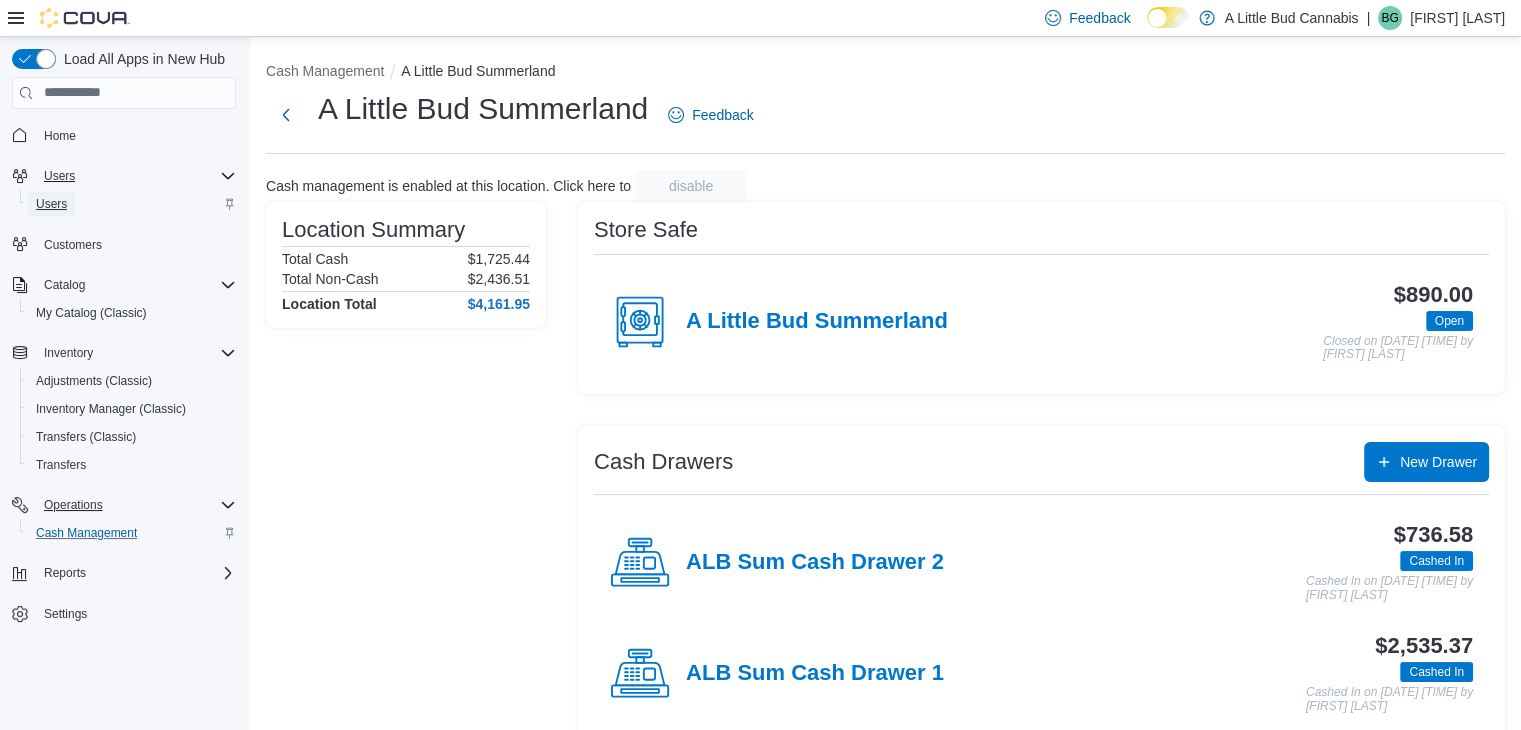 click on "Users" at bounding box center (51, 204) 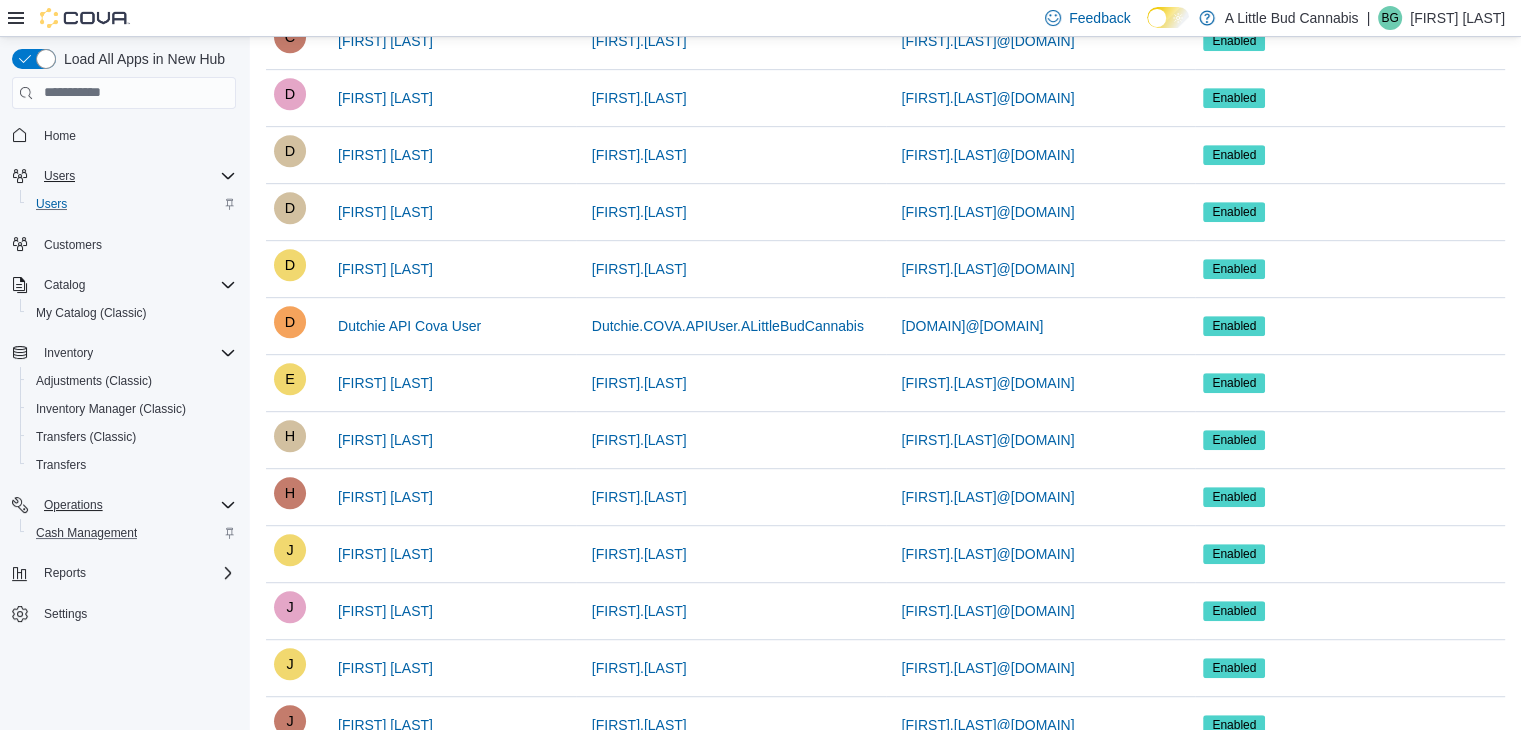 scroll, scrollTop: 926, scrollLeft: 0, axis: vertical 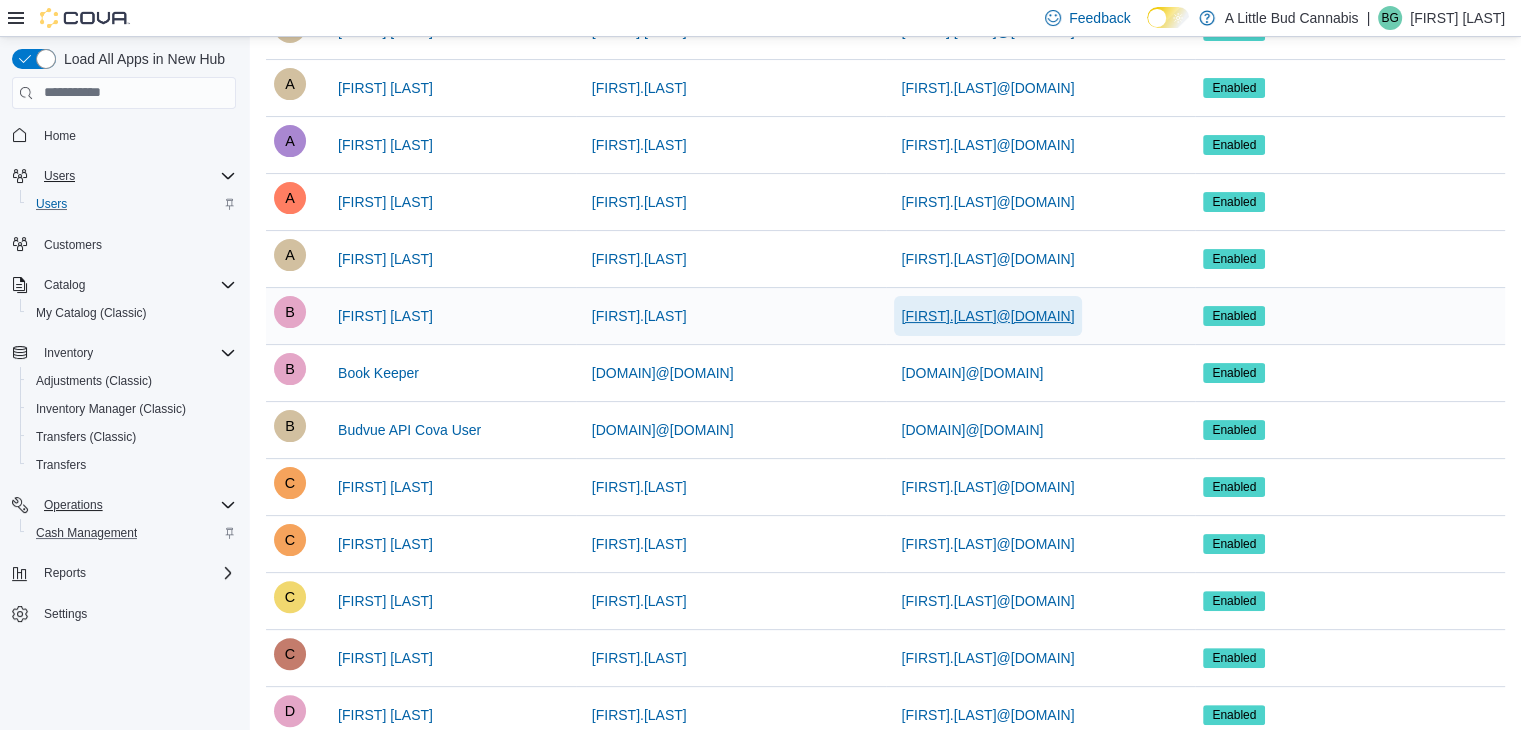 click on "[FIRST].[LAST]@[DOMAIN]" at bounding box center [988, 316] 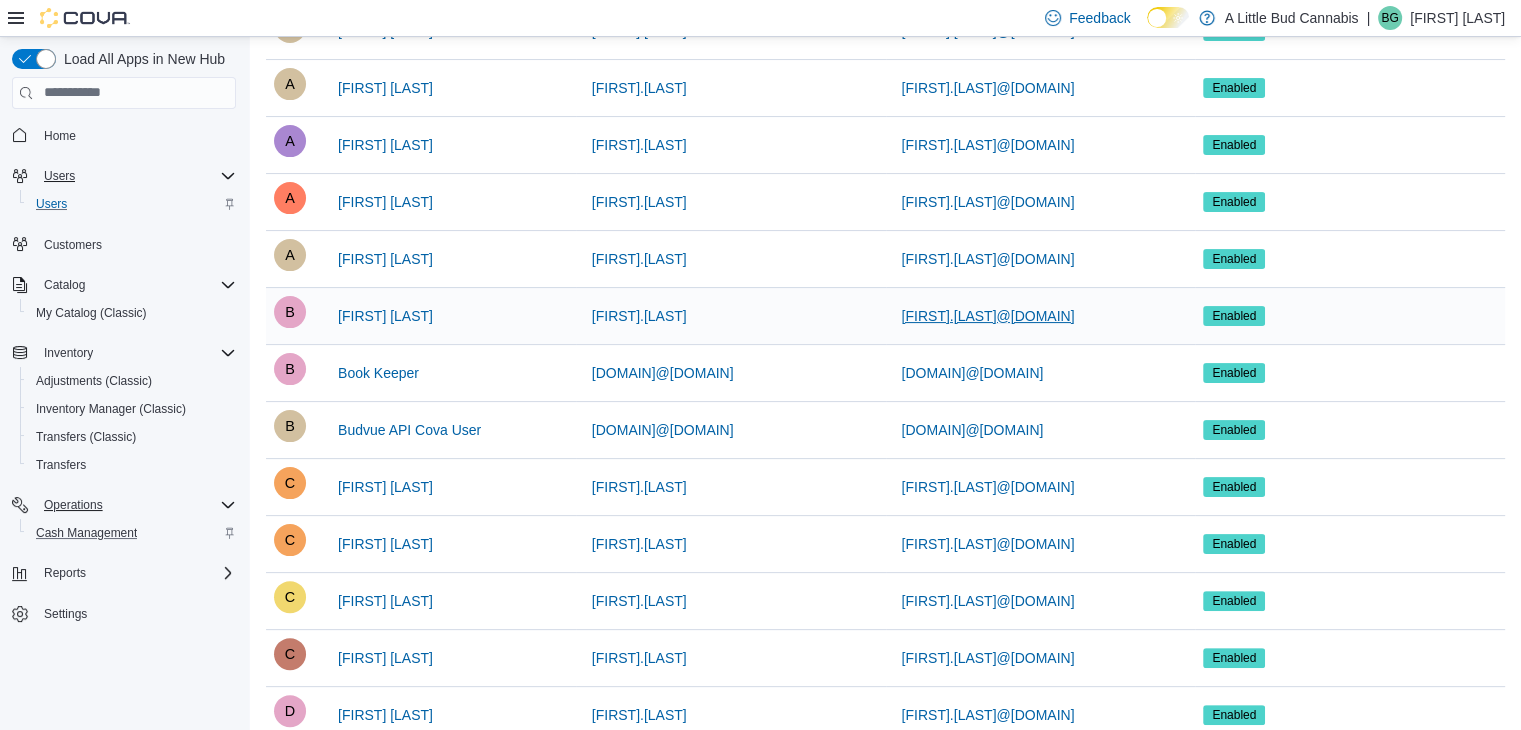 scroll, scrollTop: 0, scrollLeft: 0, axis: both 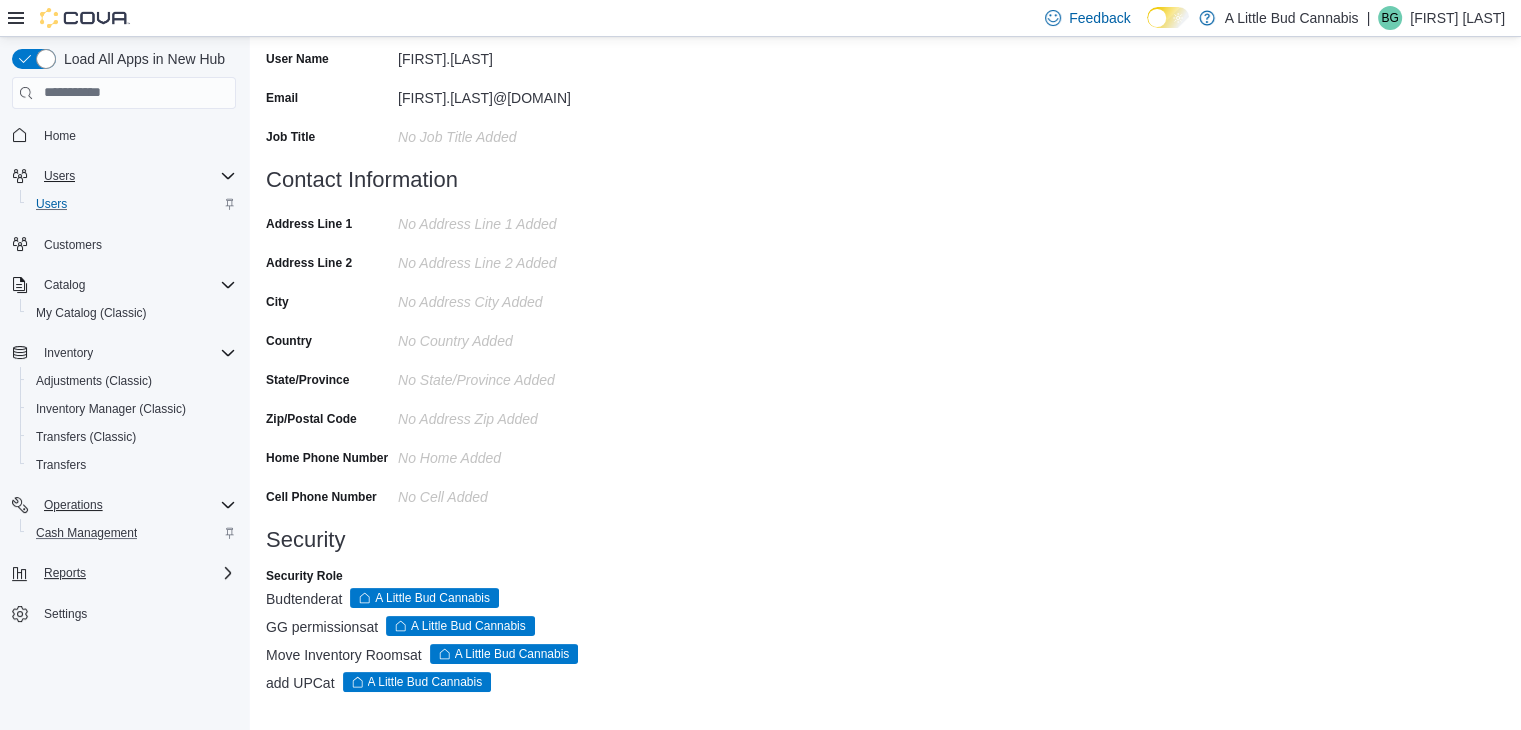 drag, startPoint x: 64, startPoint y: 598, endPoint x: 76, endPoint y: 580, distance: 21.633308 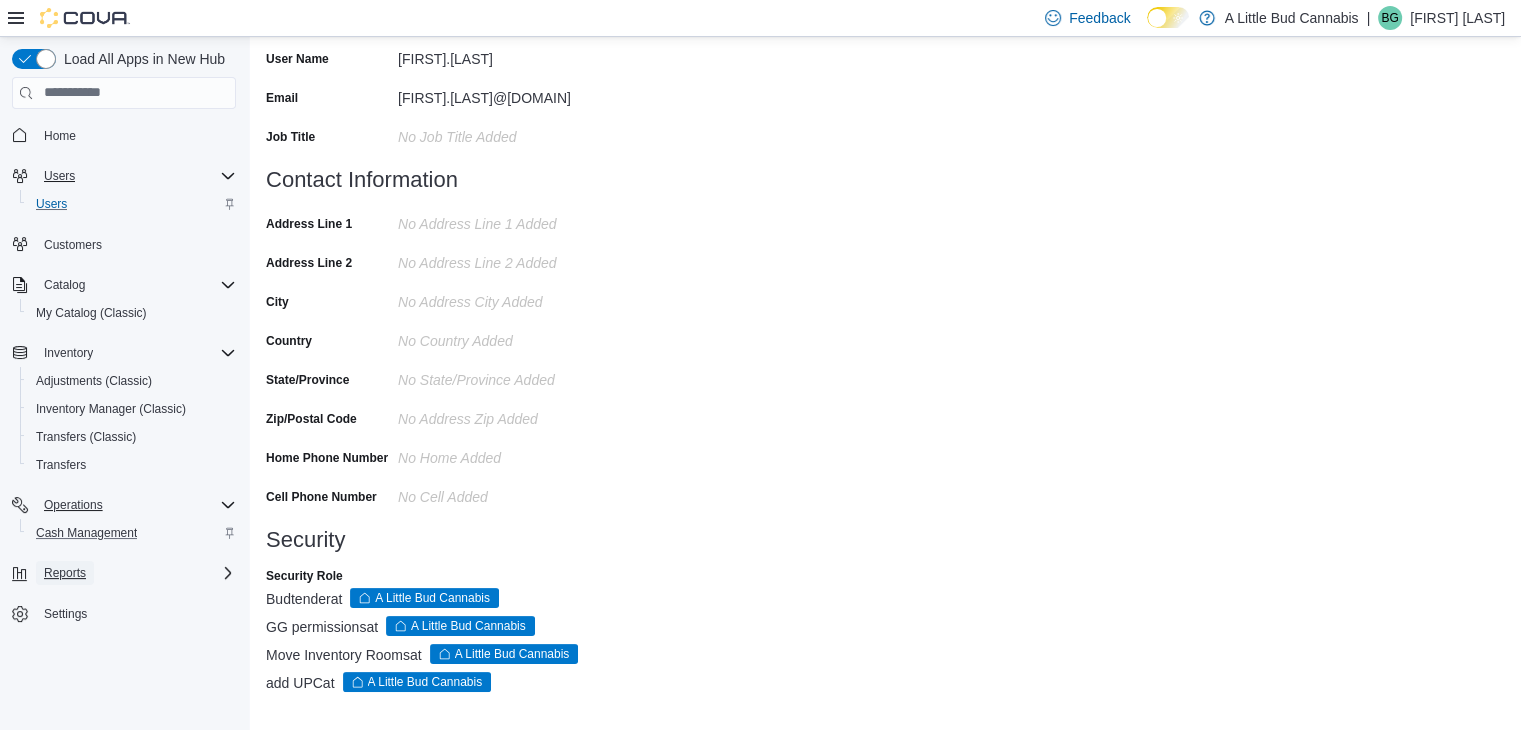 click on "Reports" at bounding box center [65, 573] 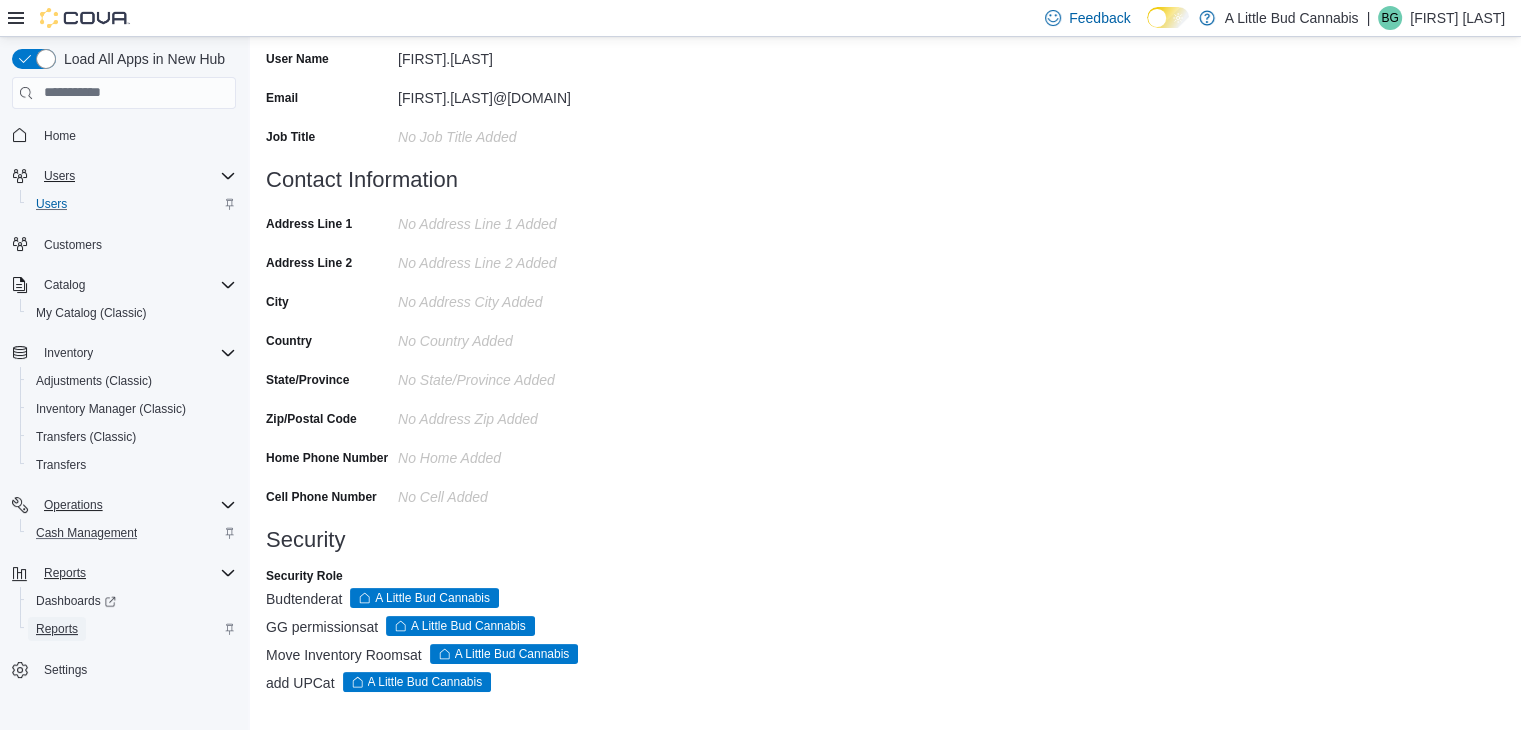 click on "Reports" at bounding box center (57, 629) 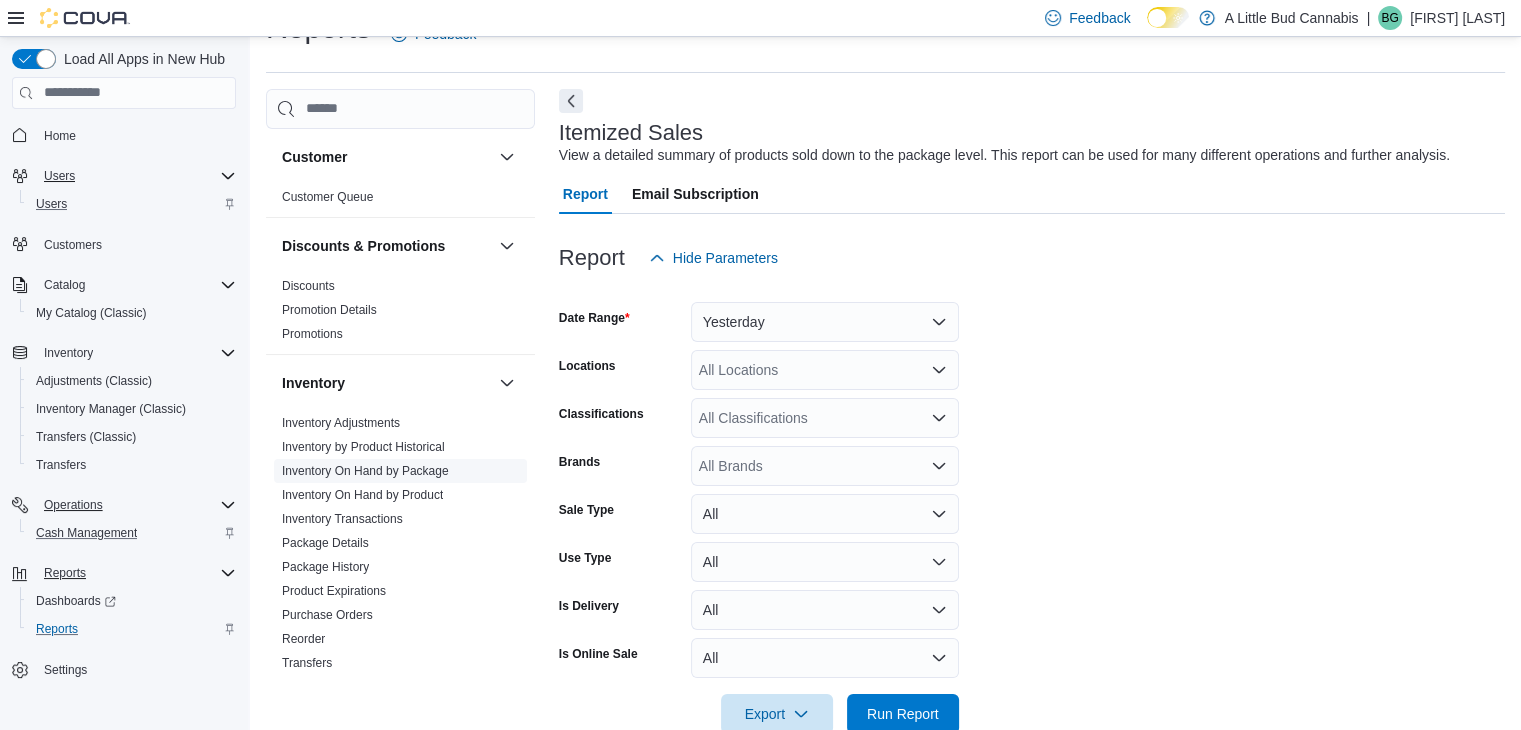 scroll, scrollTop: 46, scrollLeft: 0, axis: vertical 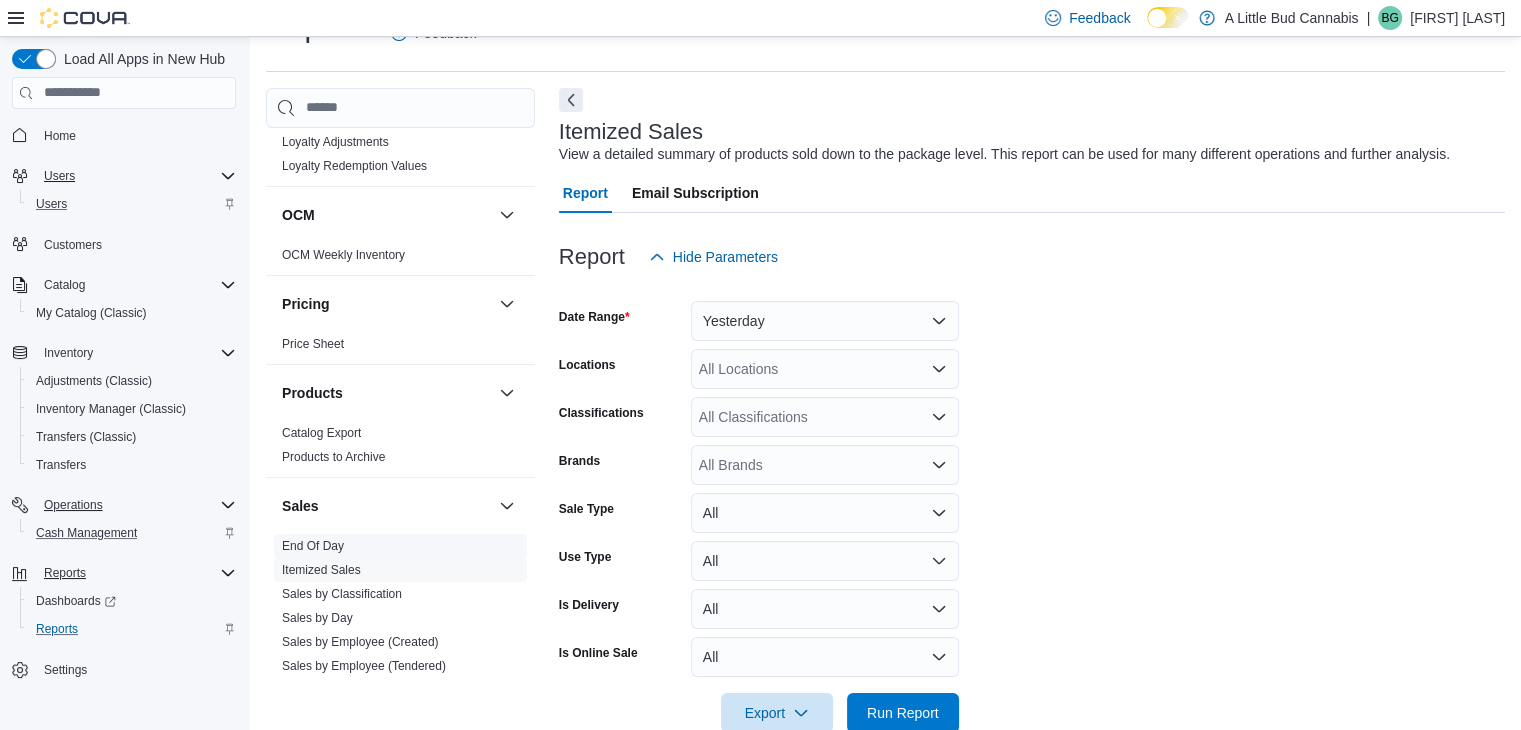 click on "End Of Day" at bounding box center [313, 546] 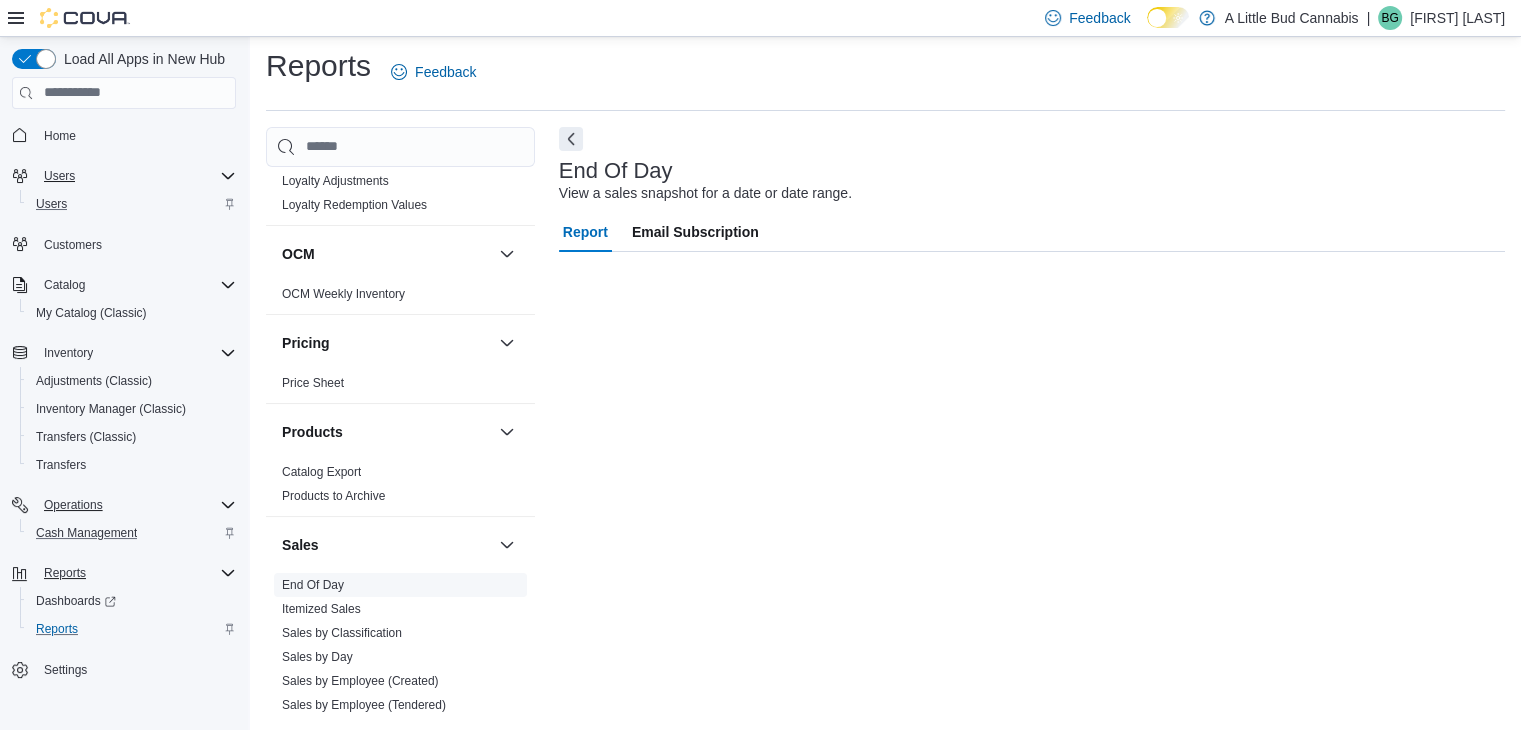 scroll, scrollTop: 7, scrollLeft: 0, axis: vertical 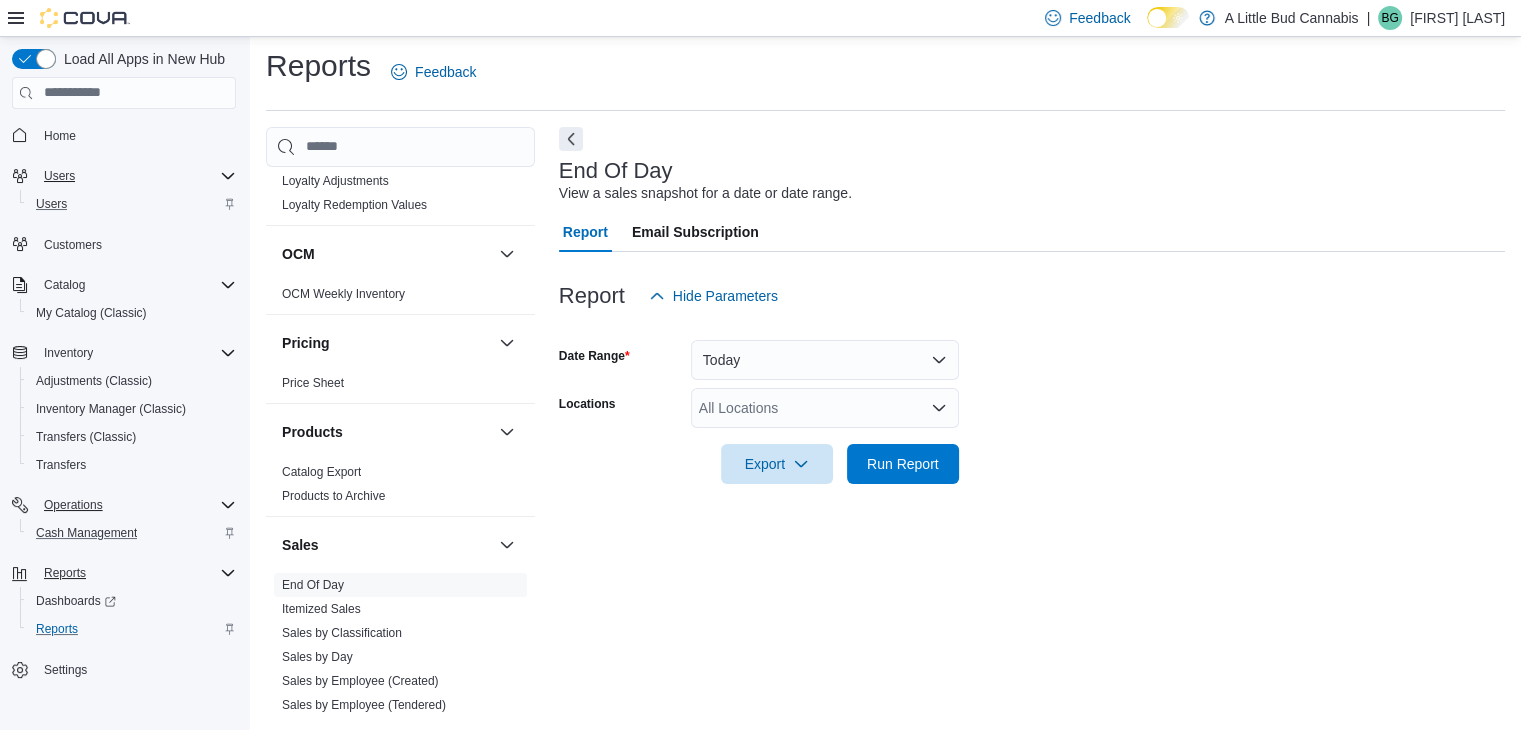 click on "All Locations" at bounding box center [825, 408] 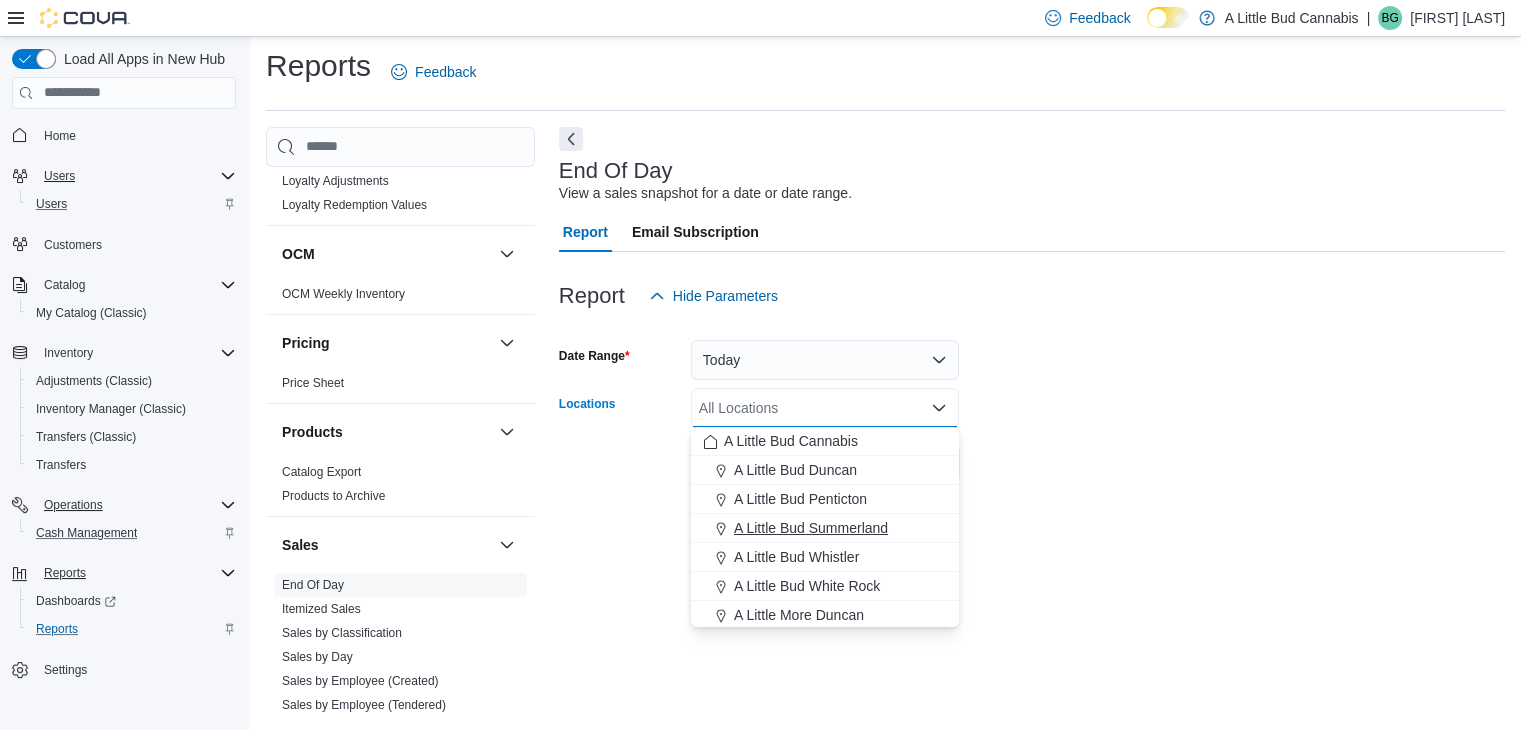click on "A Little Bud Summerland" at bounding box center [811, 528] 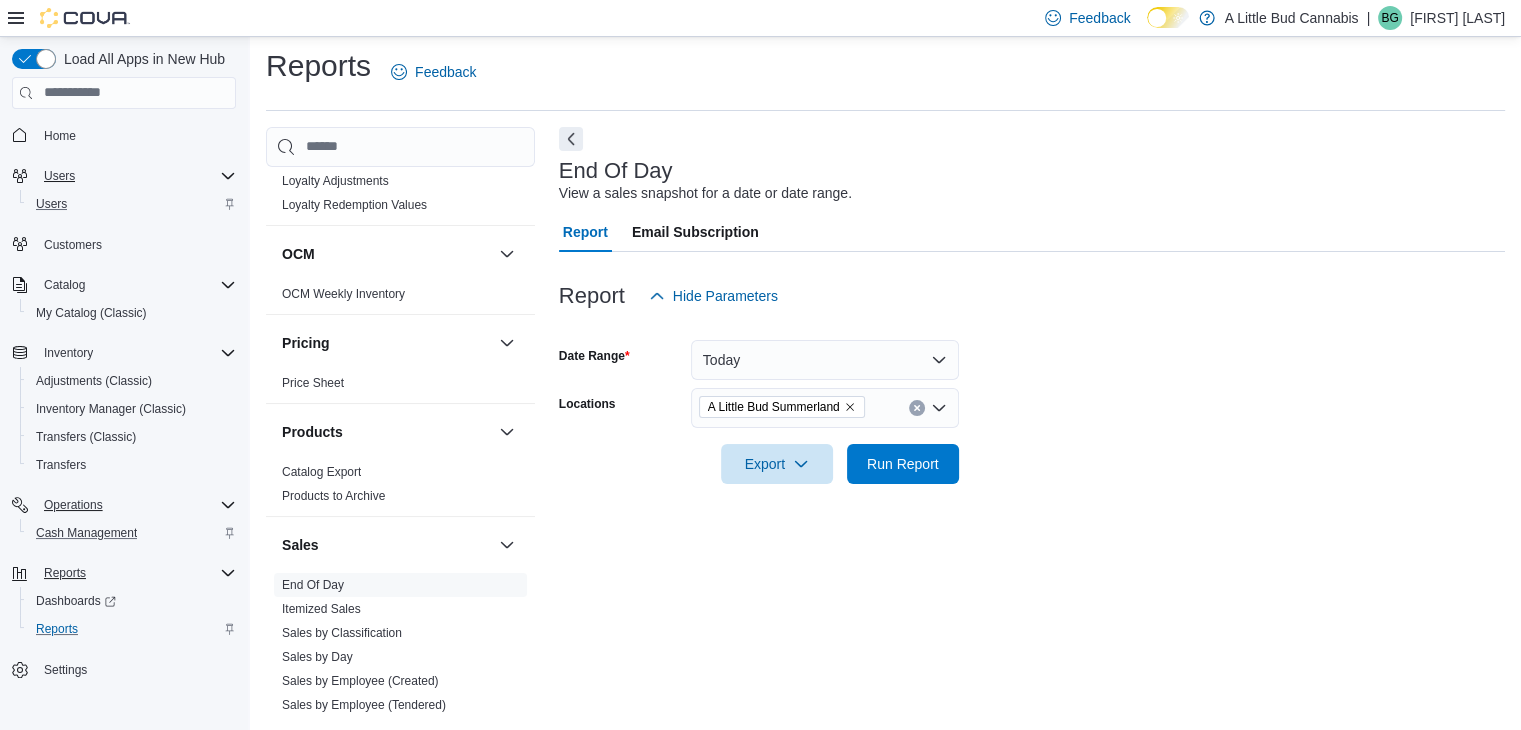 click at bounding box center [1032, 496] 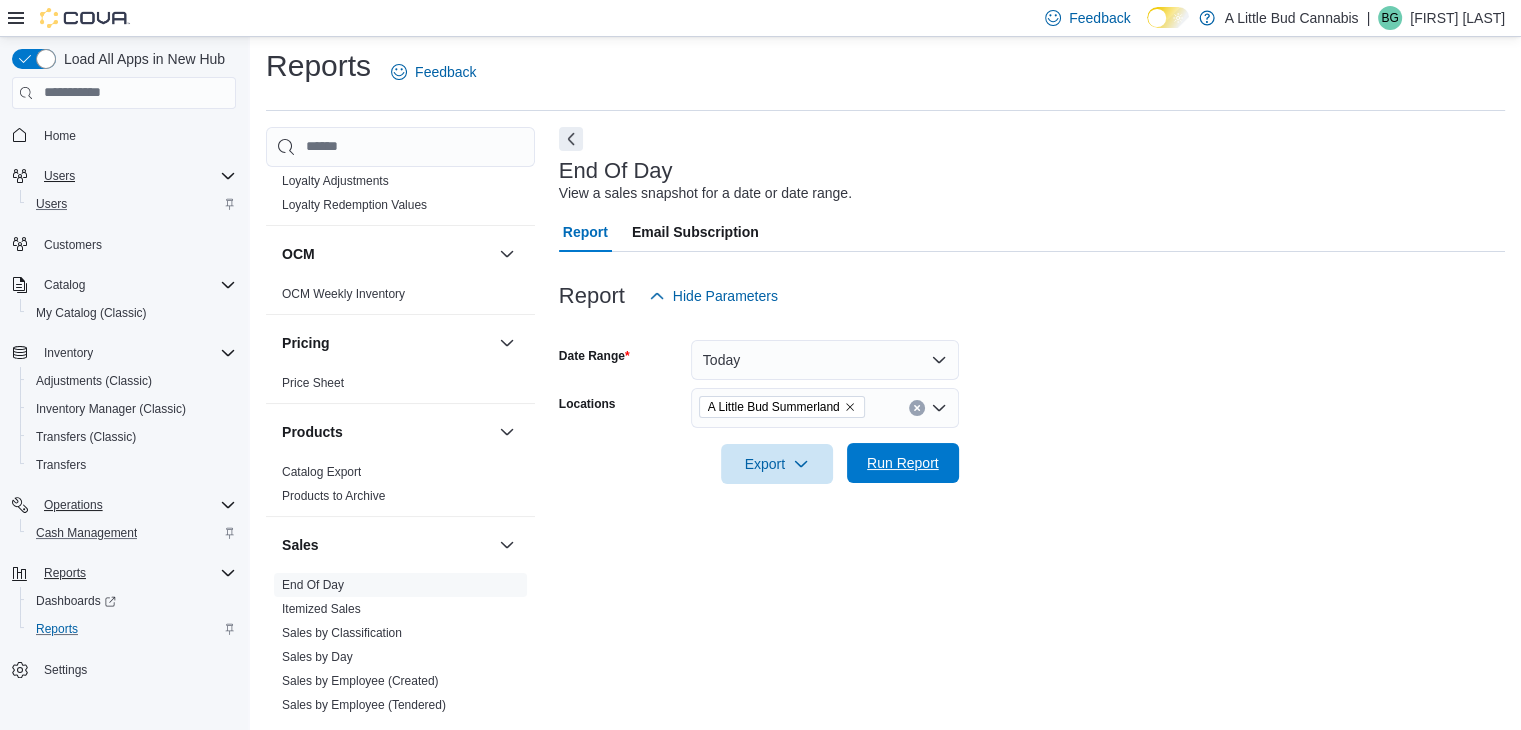 click on "Run Report" at bounding box center (903, 463) 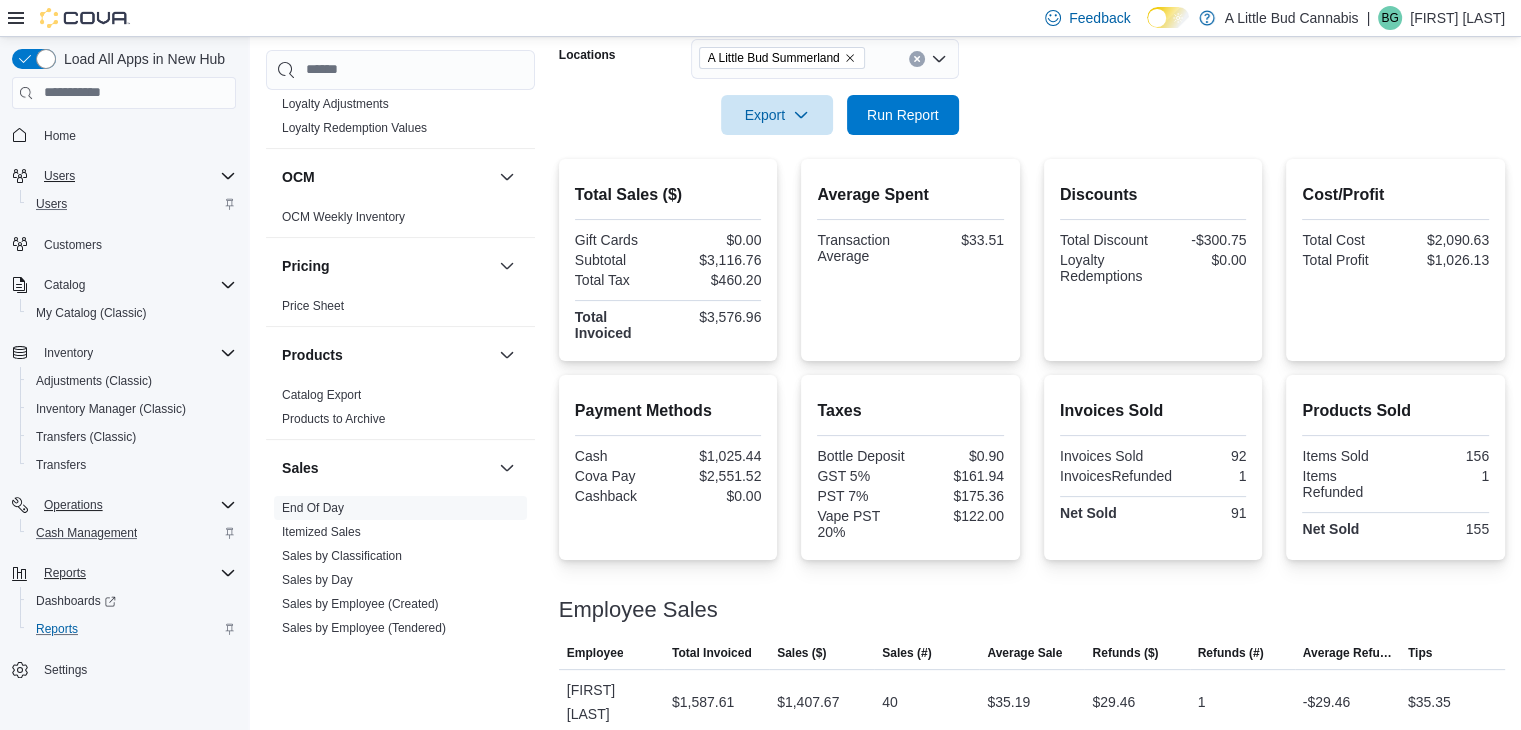 scroll, scrollTop: 434, scrollLeft: 0, axis: vertical 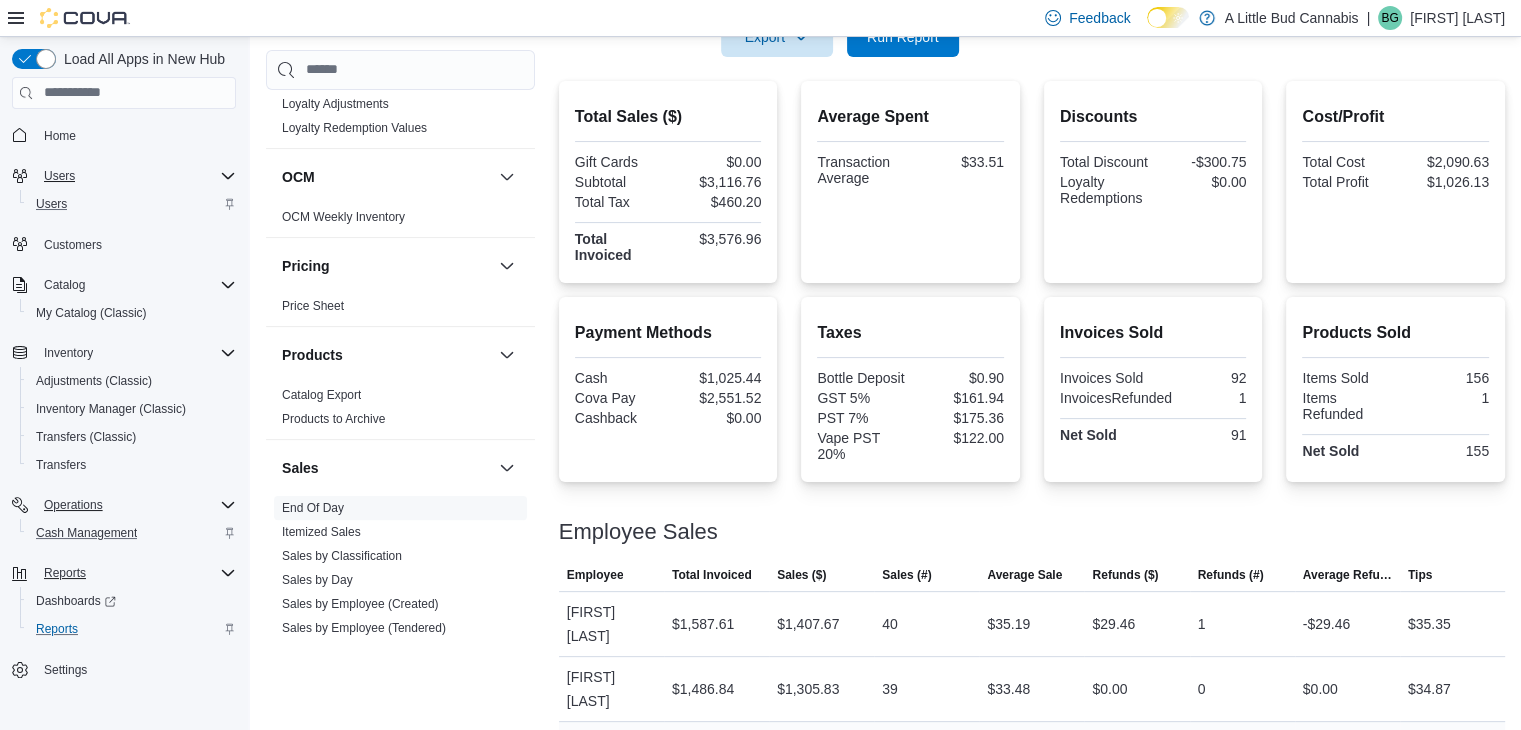 click on "$502.51" at bounding box center [697, 754] 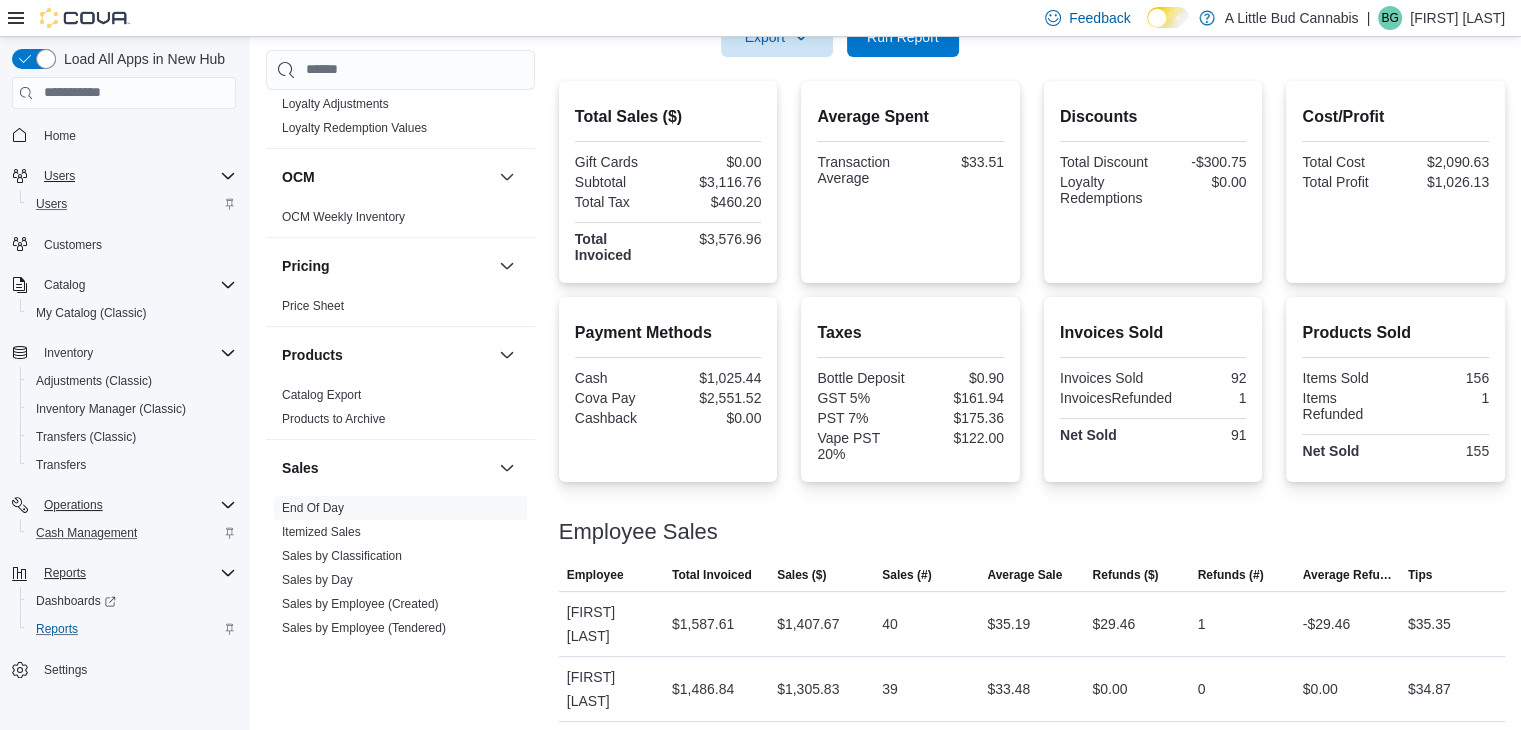click 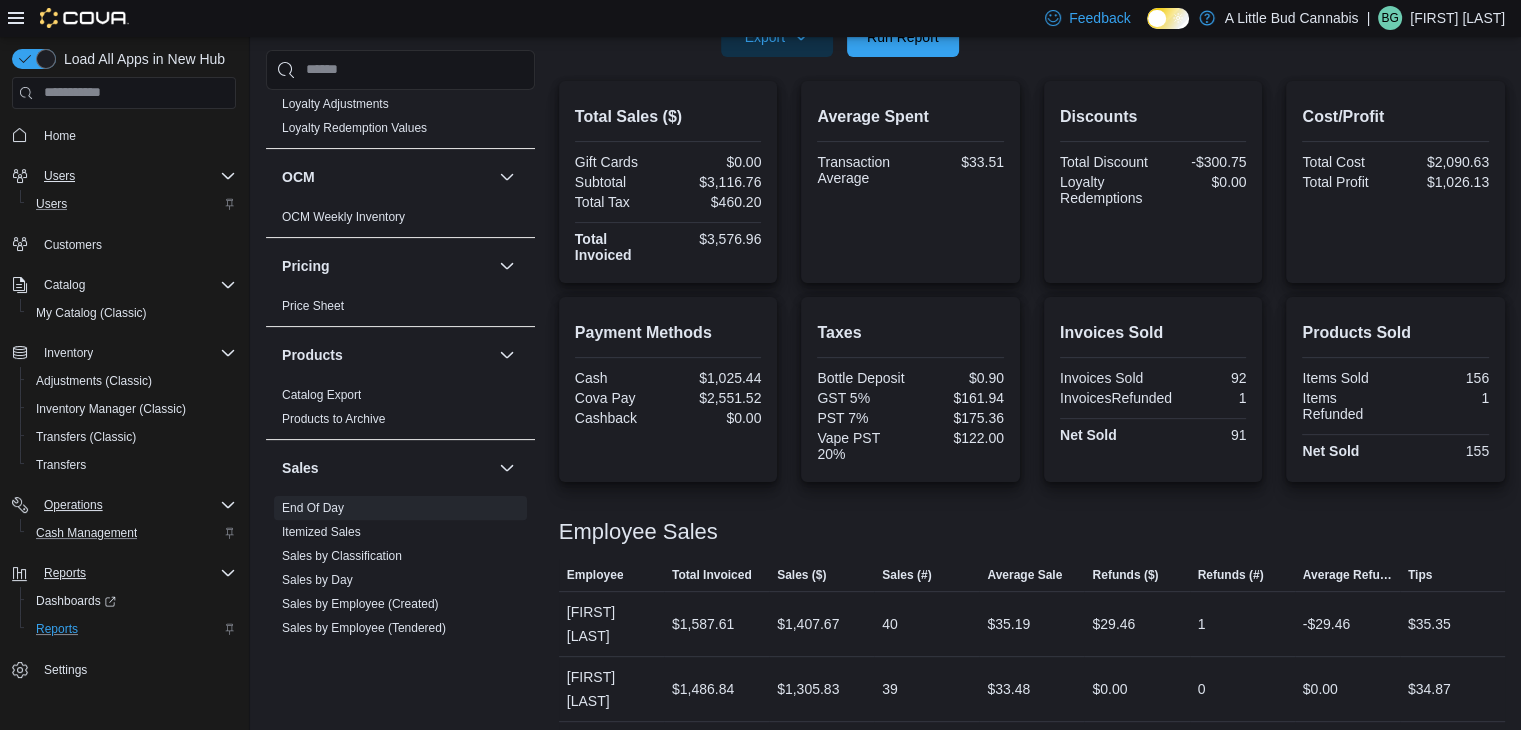 scroll, scrollTop: 408, scrollLeft: 0, axis: vertical 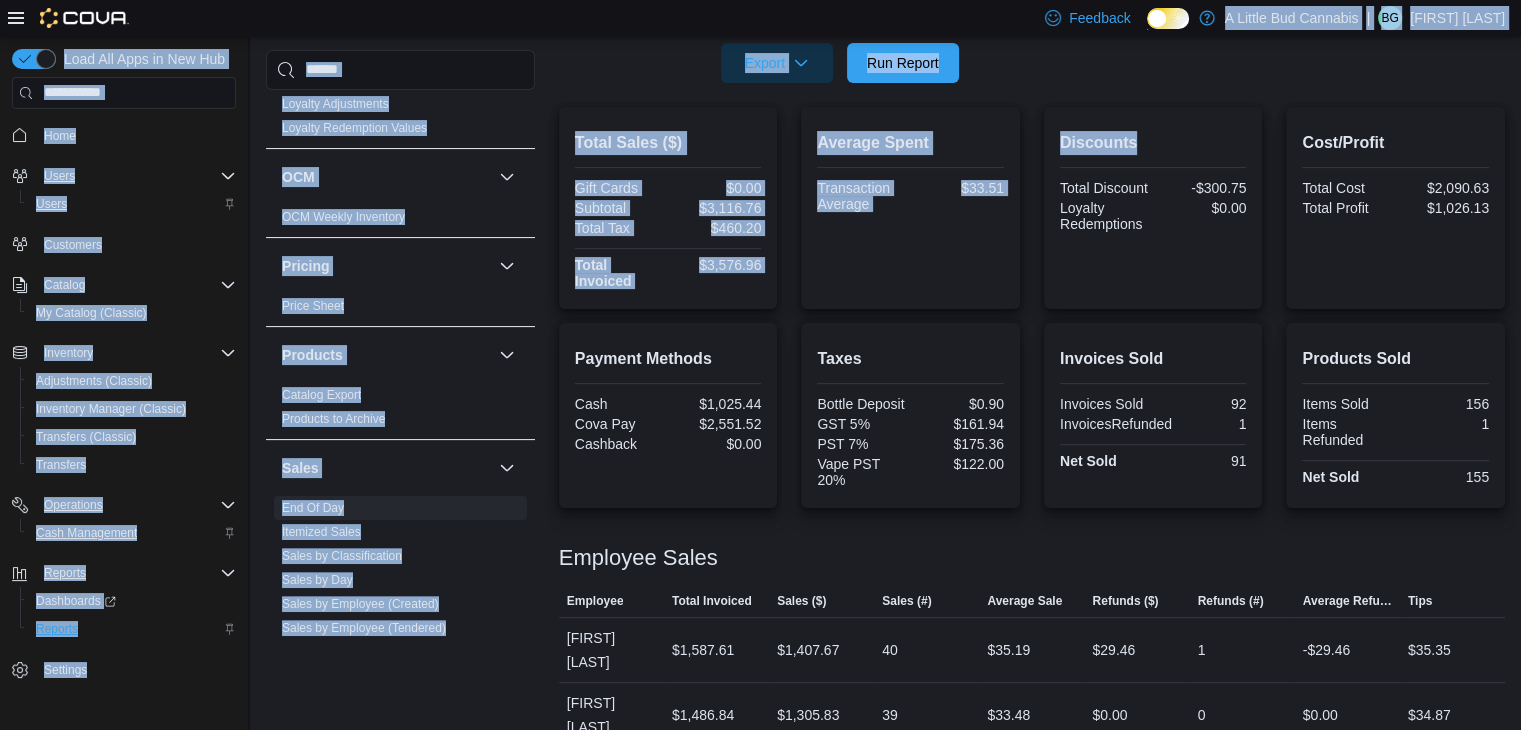 drag, startPoint x: 1191, startPoint y: 17, endPoint x: 1206, endPoint y: 106, distance: 90.255196 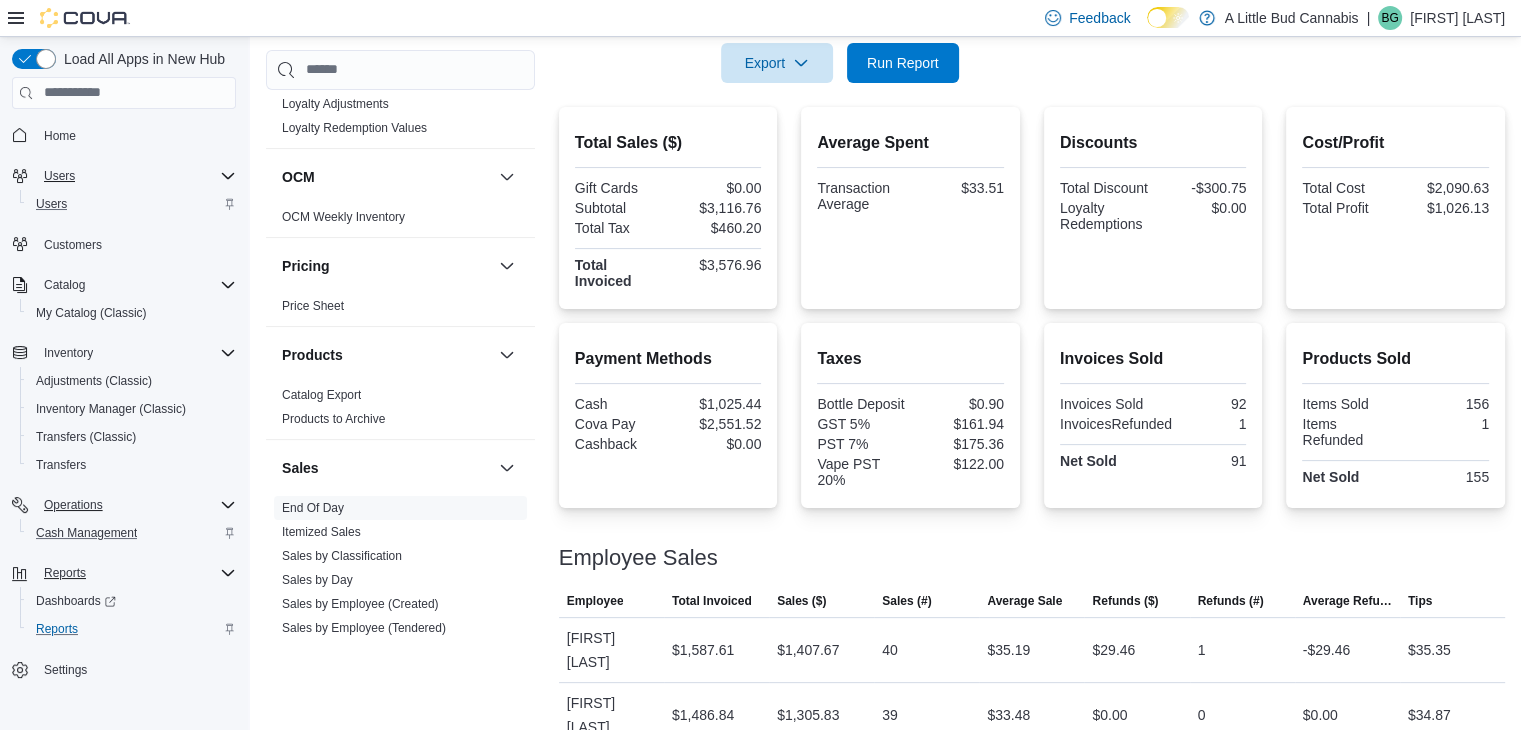click 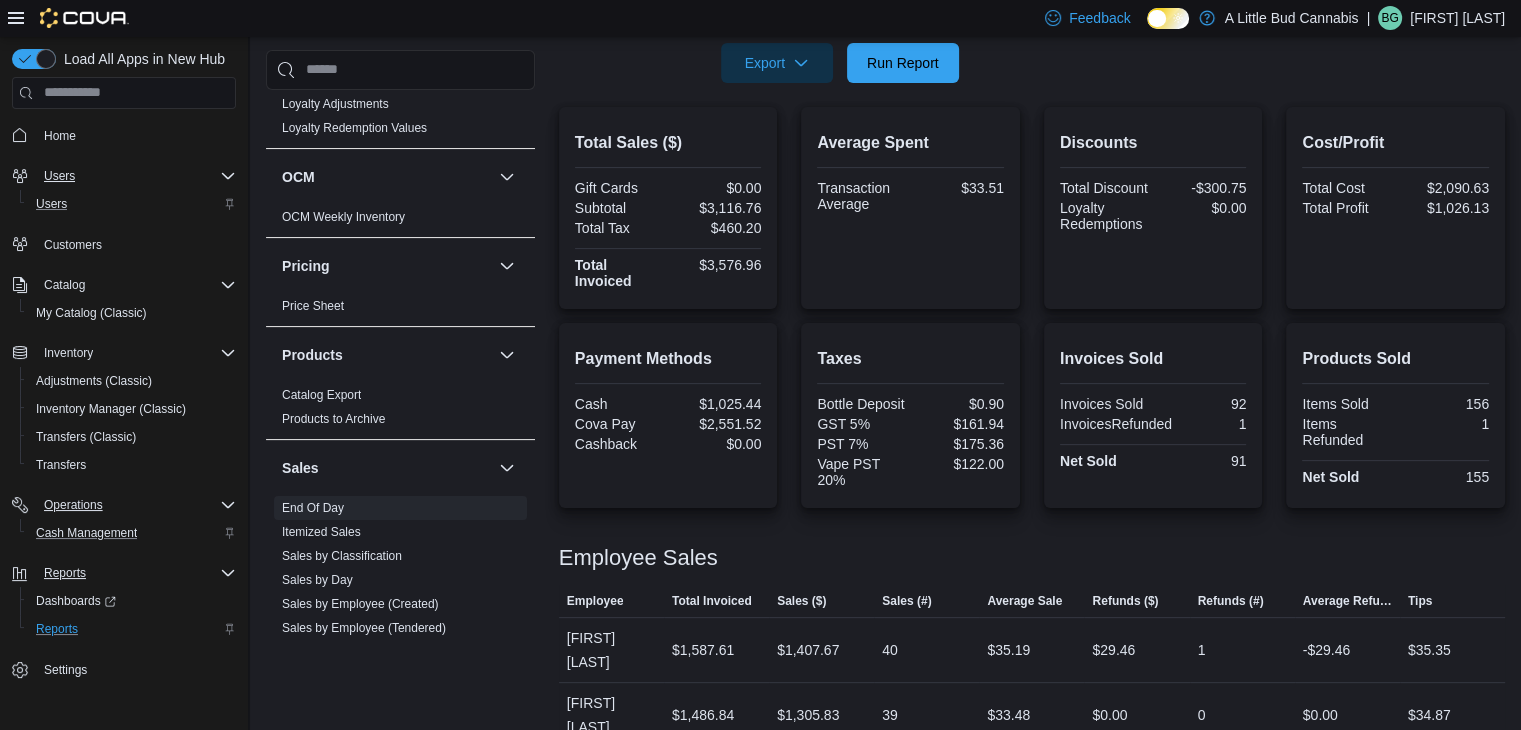 scroll, scrollTop: 434, scrollLeft: 0, axis: vertical 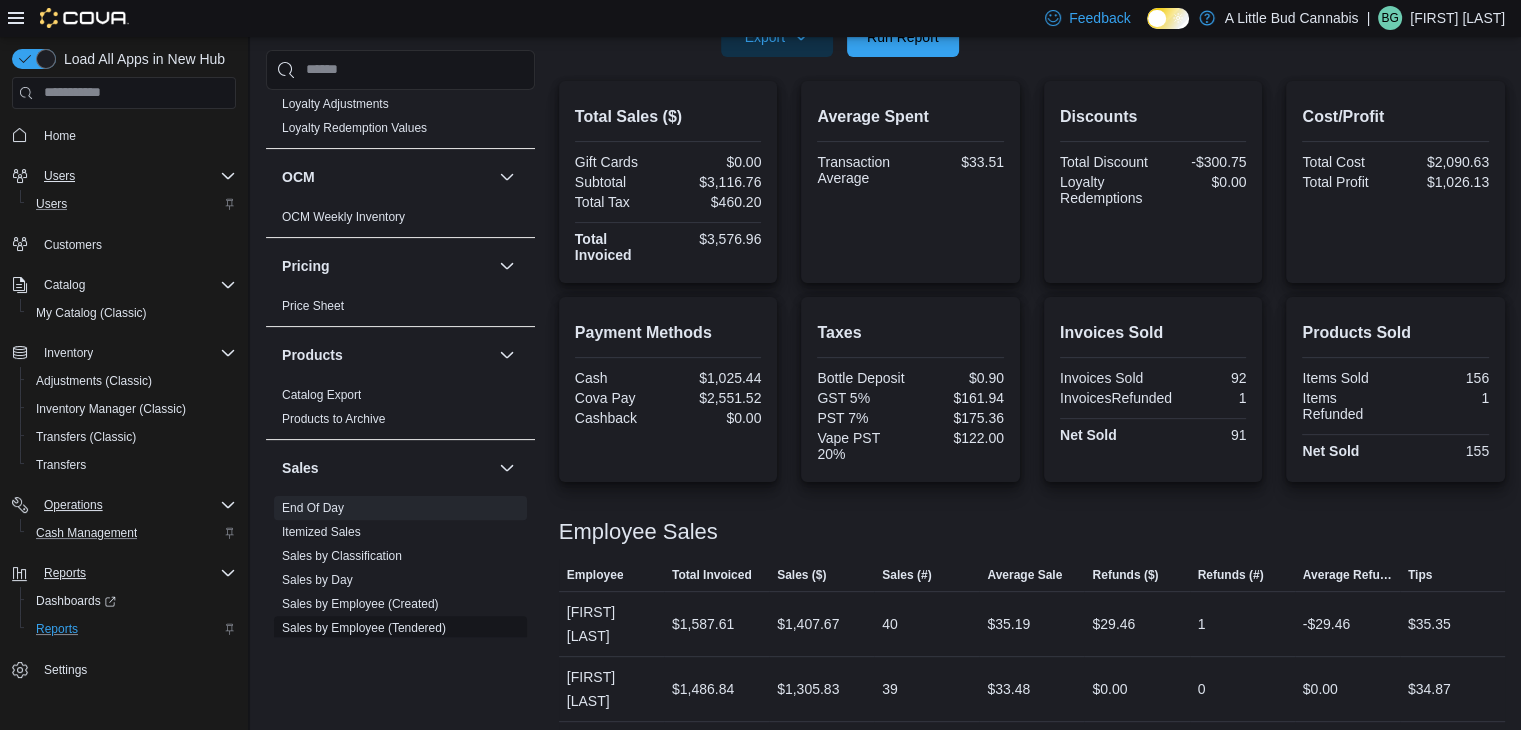 click on "Sales by Employee (Tendered)" at bounding box center (364, 628) 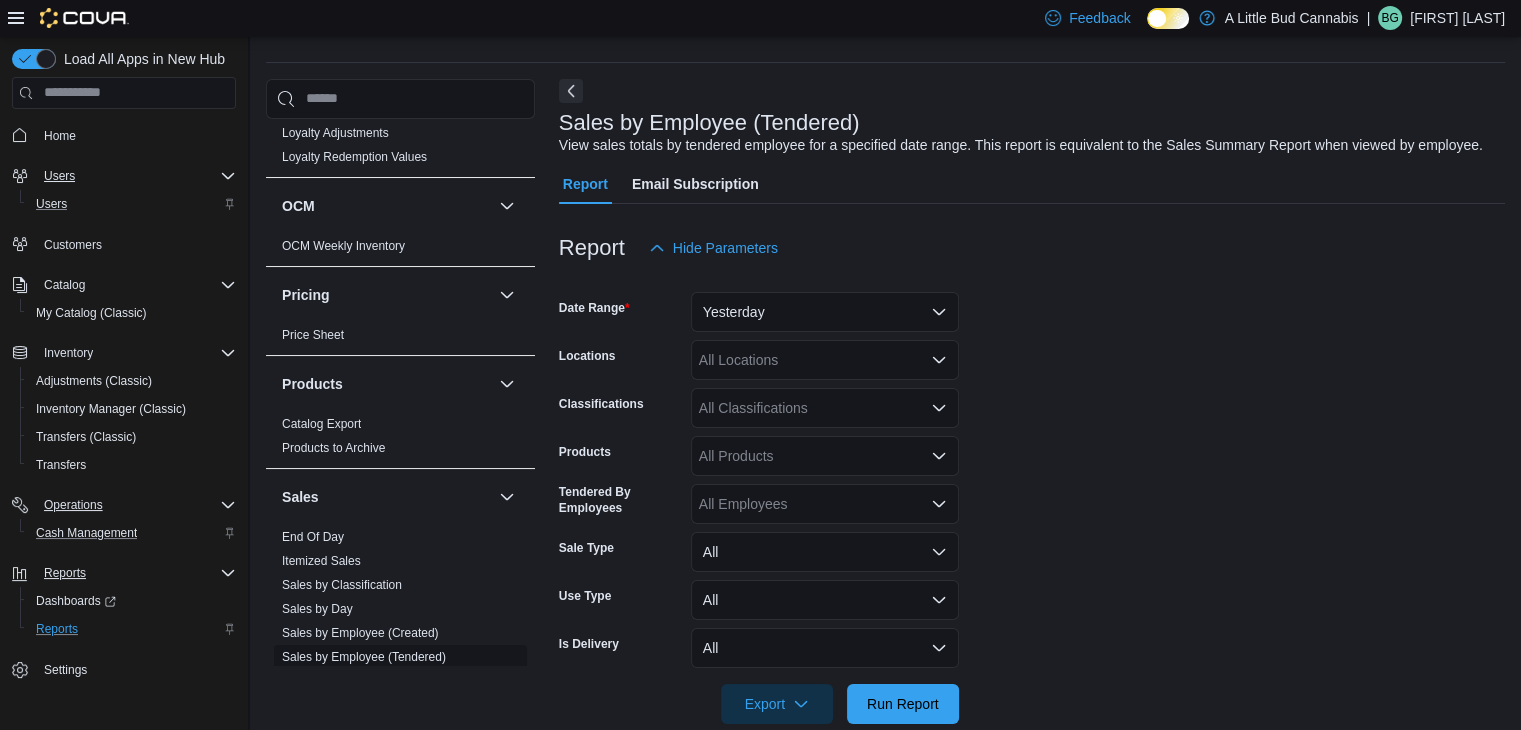 scroll, scrollTop: 46, scrollLeft: 0, axis: vertical 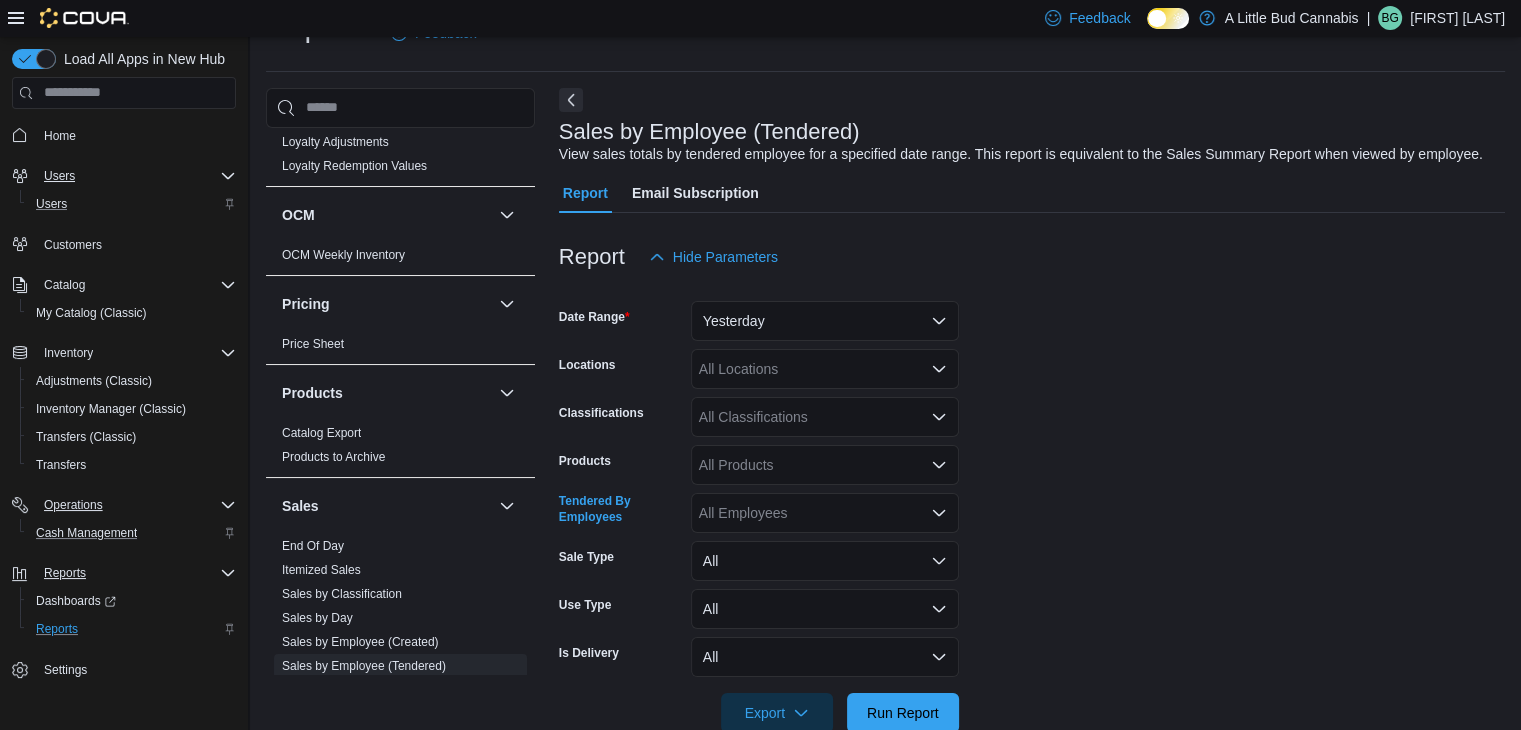 click on "All Employees" at bounding box center [825, 513] 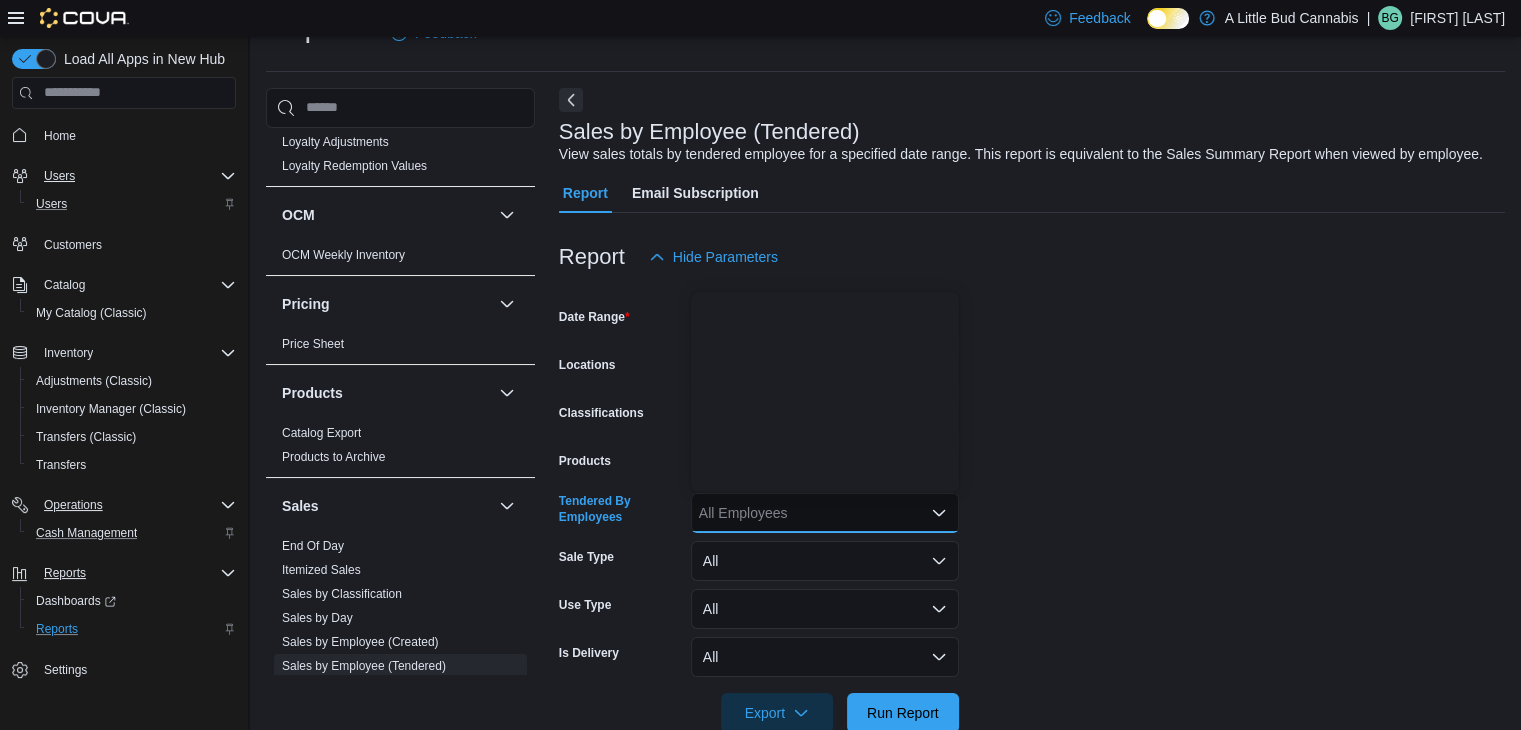 scroll, scrollTop: 35, scrollLeft: 0, axis: vertical 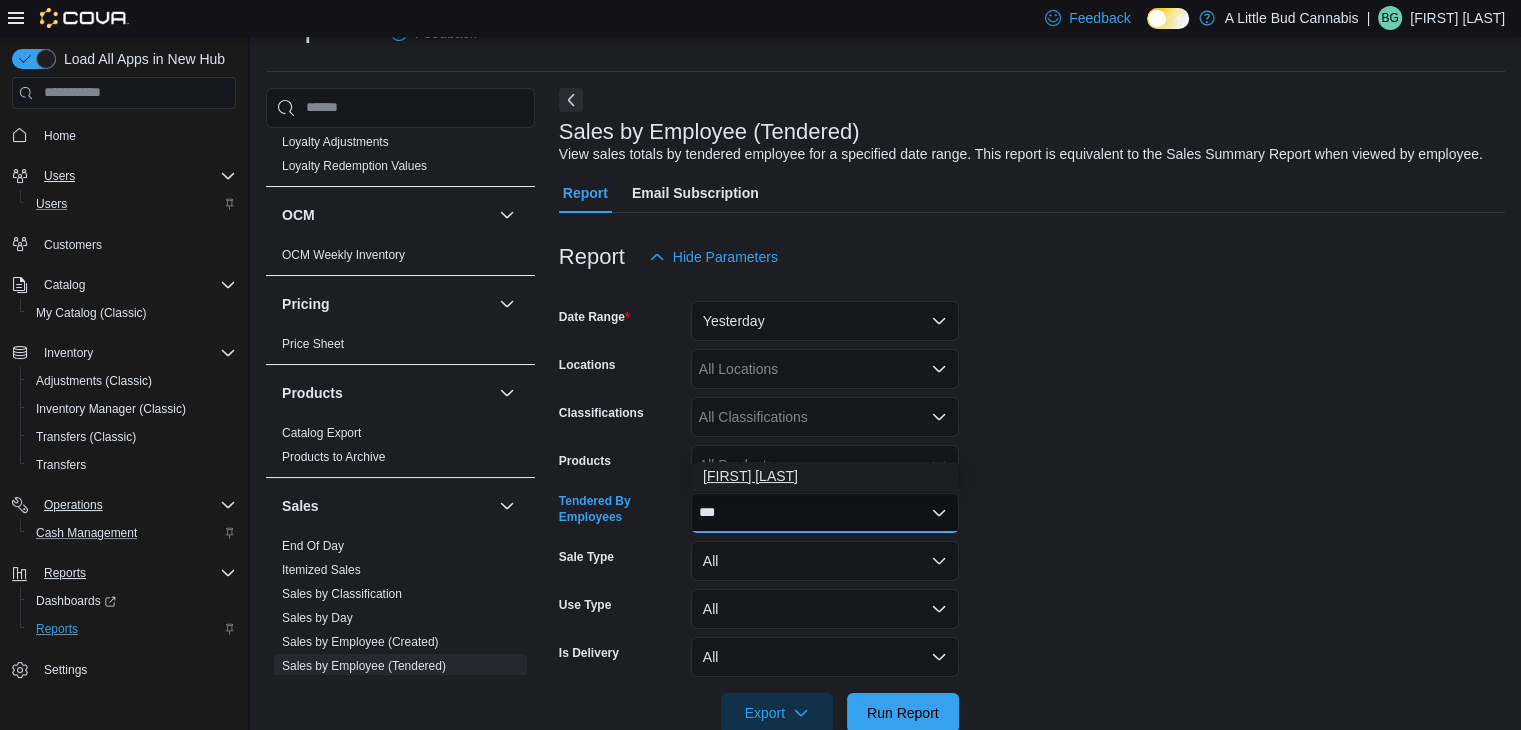 type on "***" 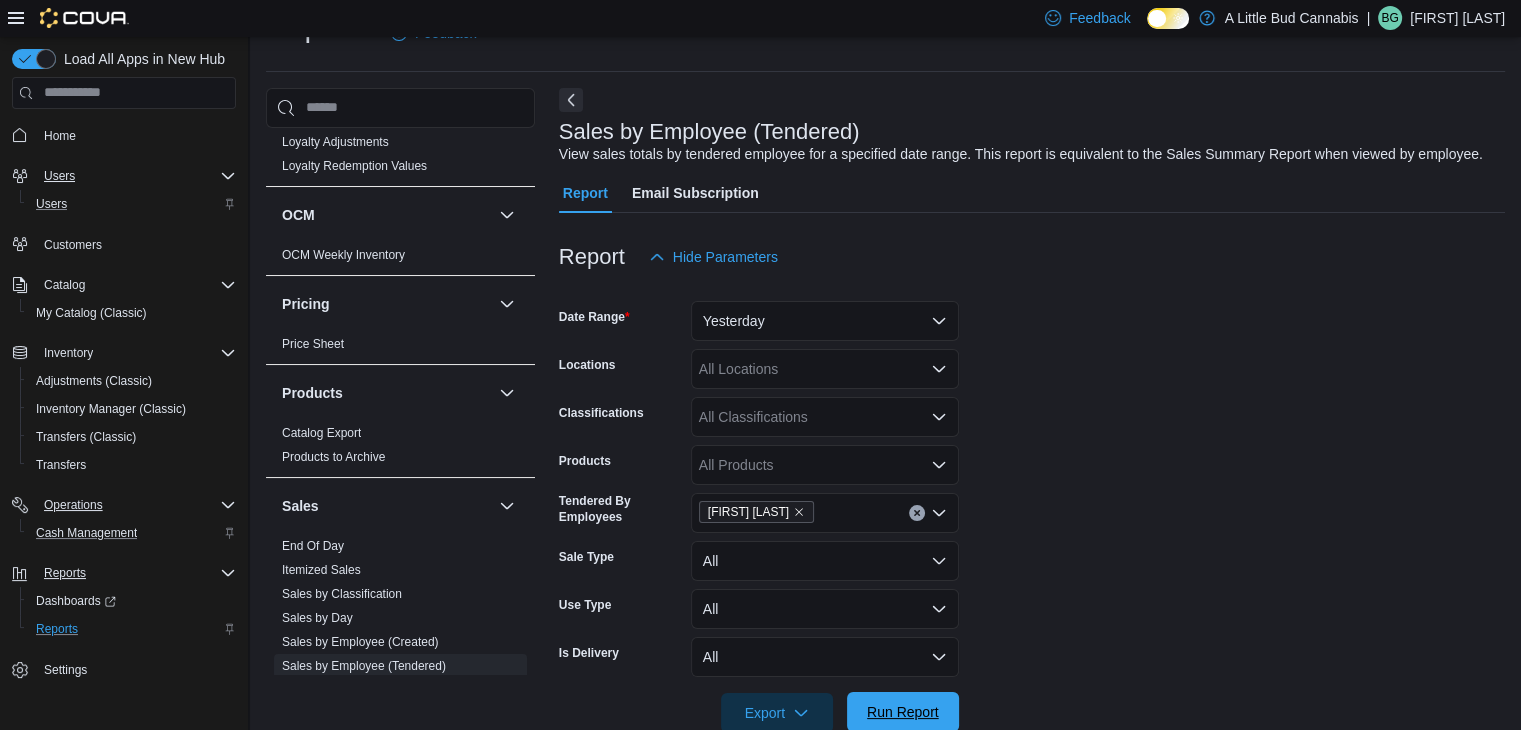 click on "Run Report" at bounding box center [903, 712] 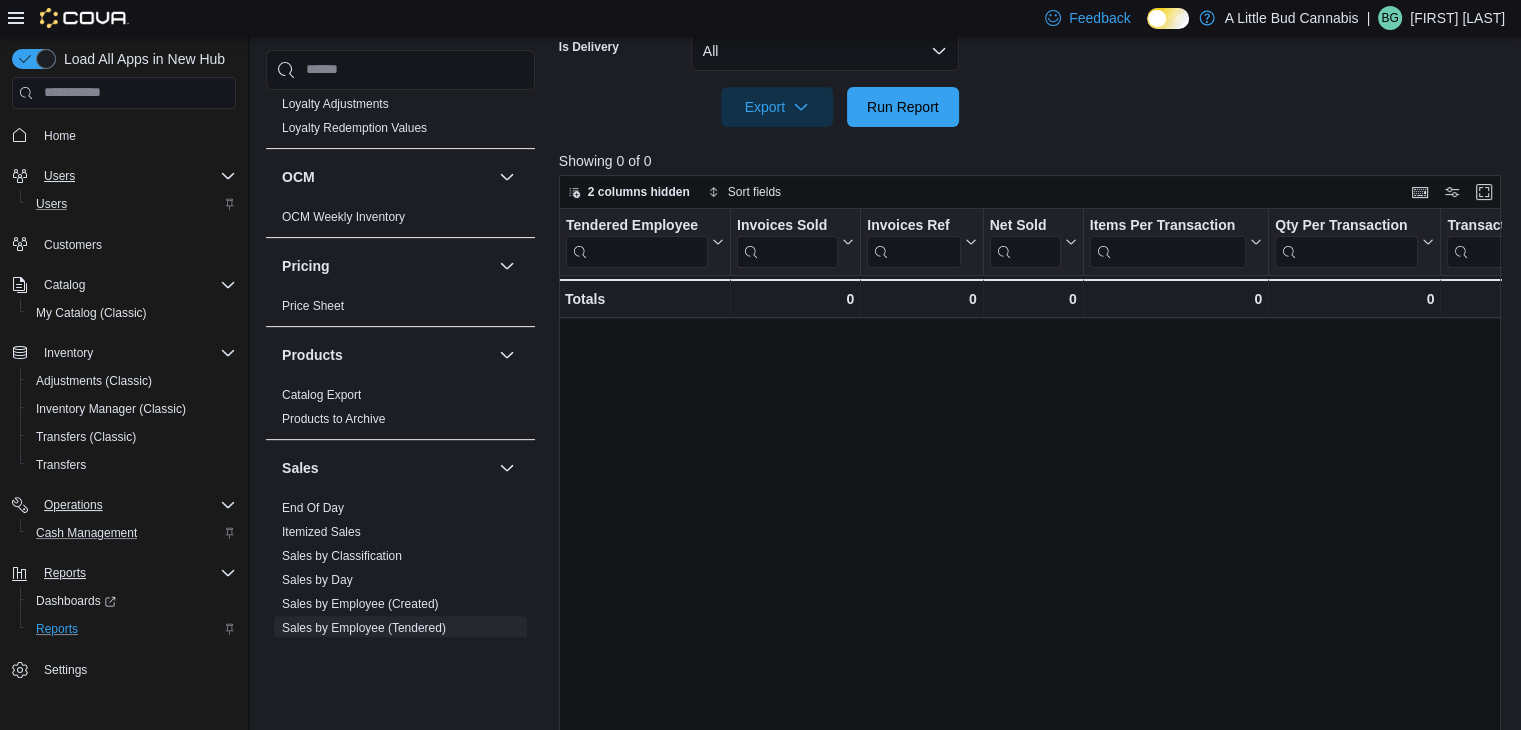scroll, scrollTop: 636, scrollLeft: 0, axis: vertical 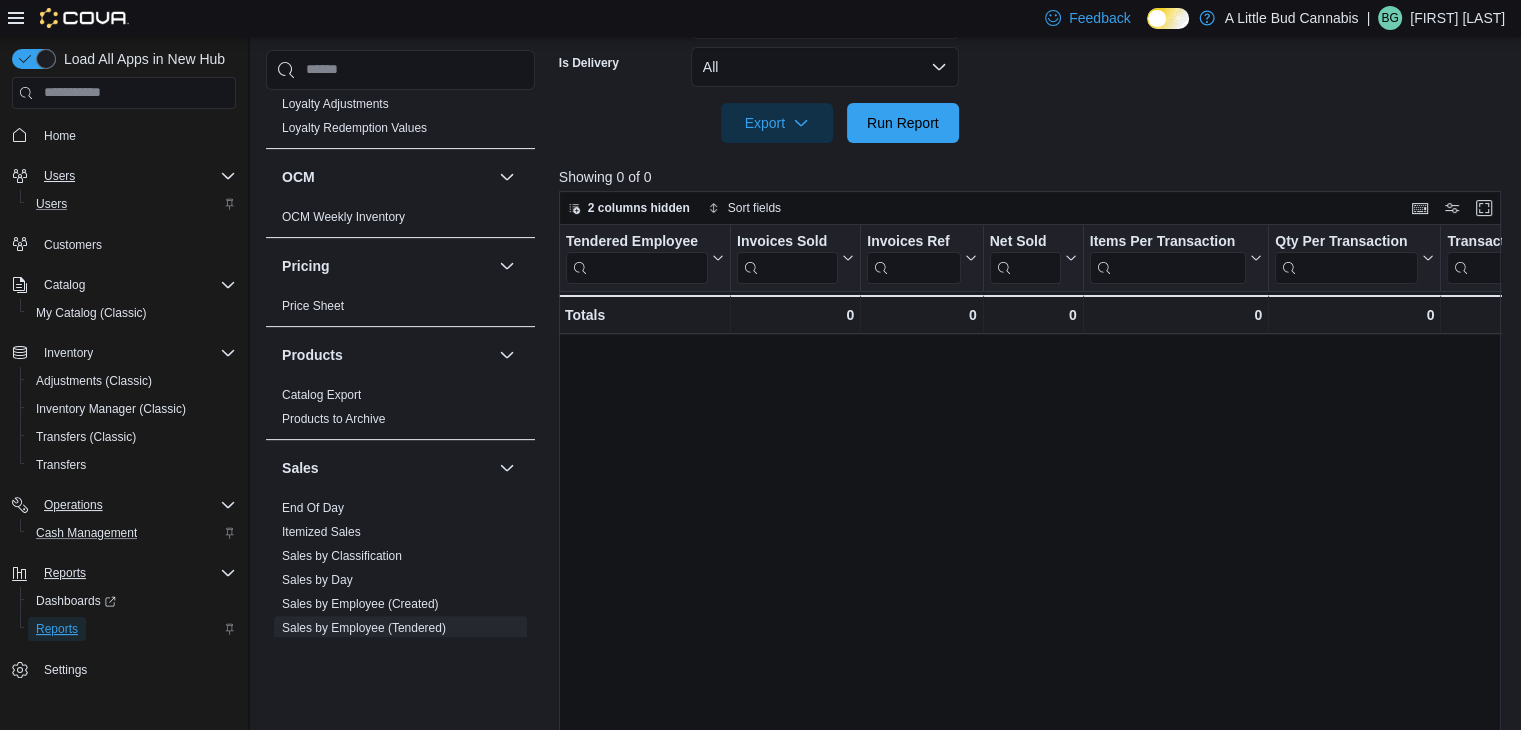 click on "Reports" at bounding box center (57, 629) 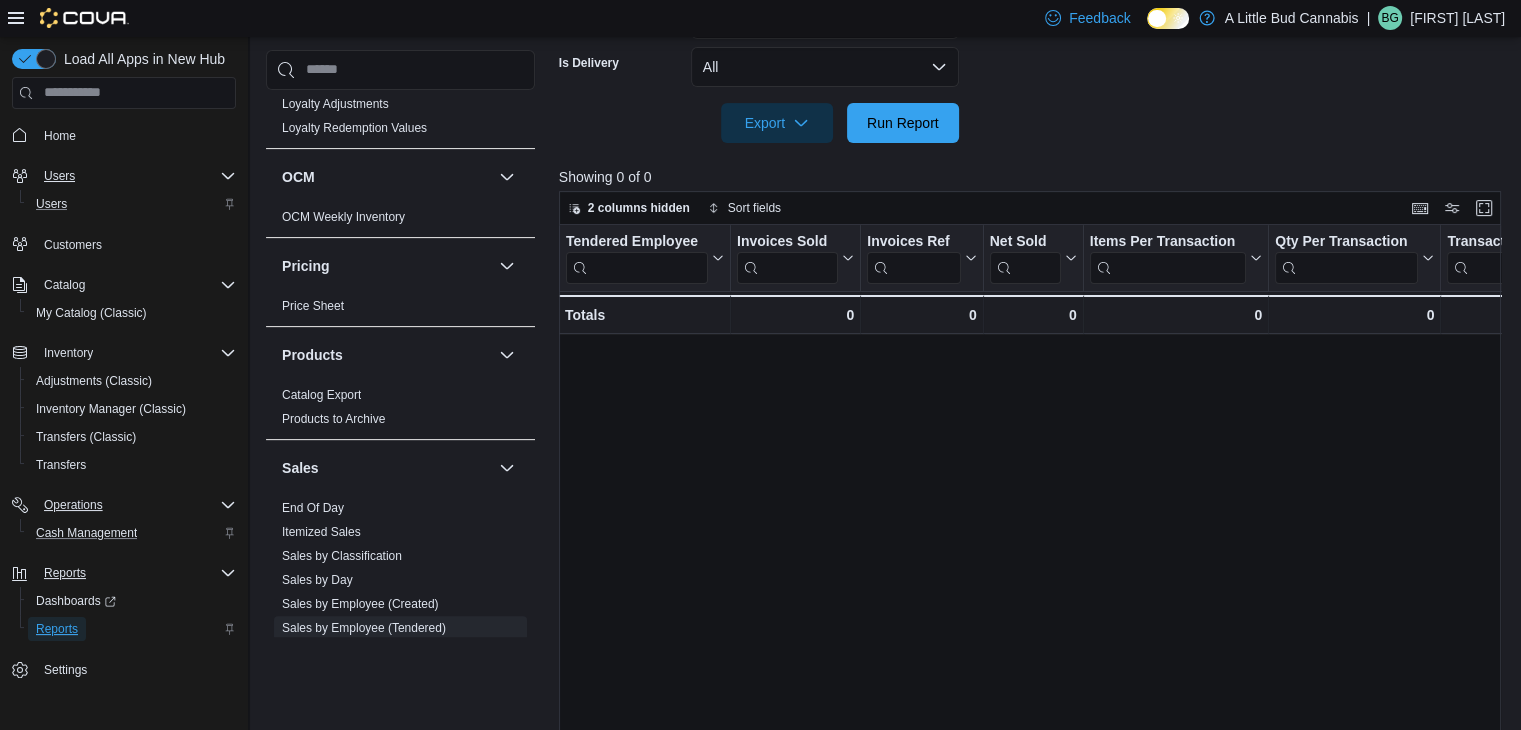 click on "Reports" at bounding box center [57, 629] 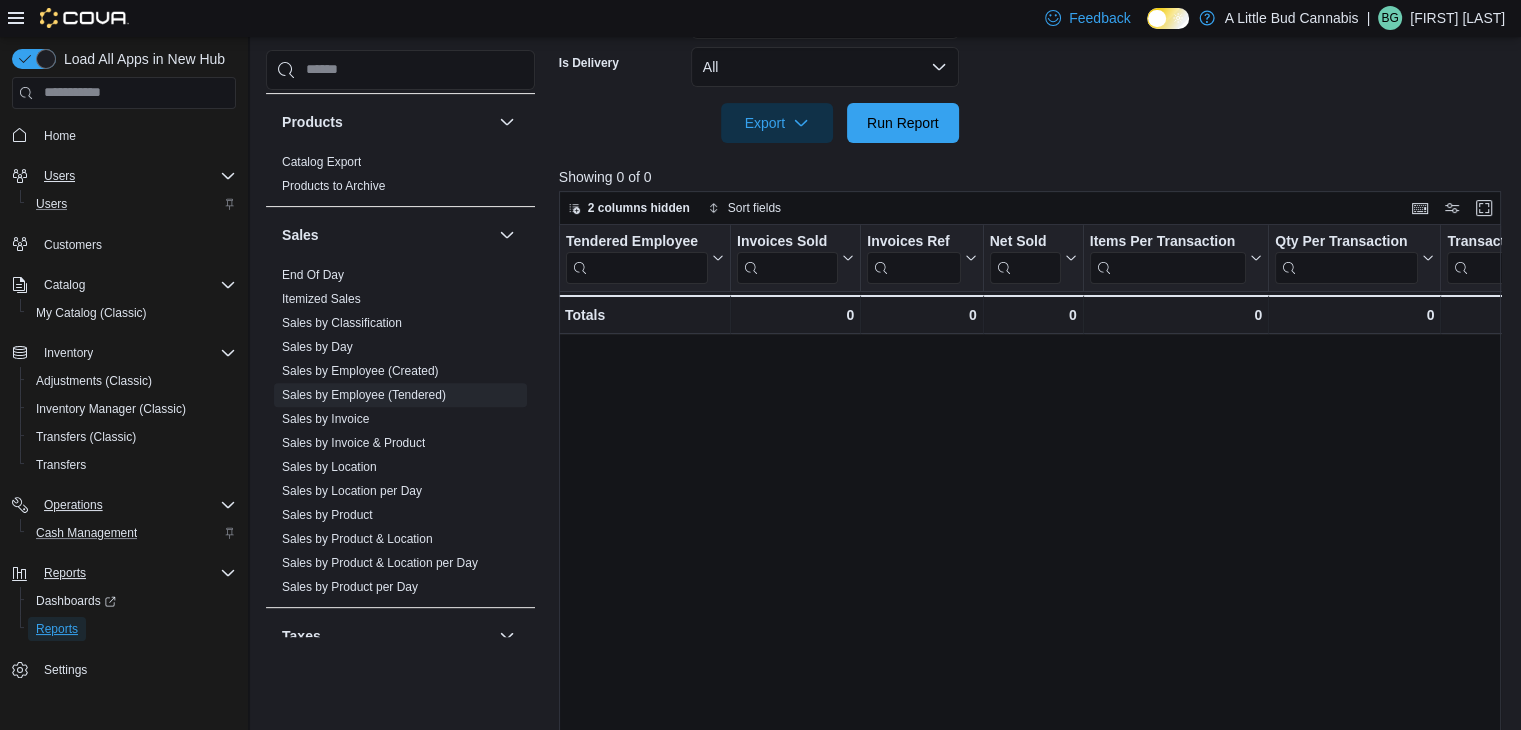 scroll, scrollTop: 854, scrollLeft: 0, axis: vertical 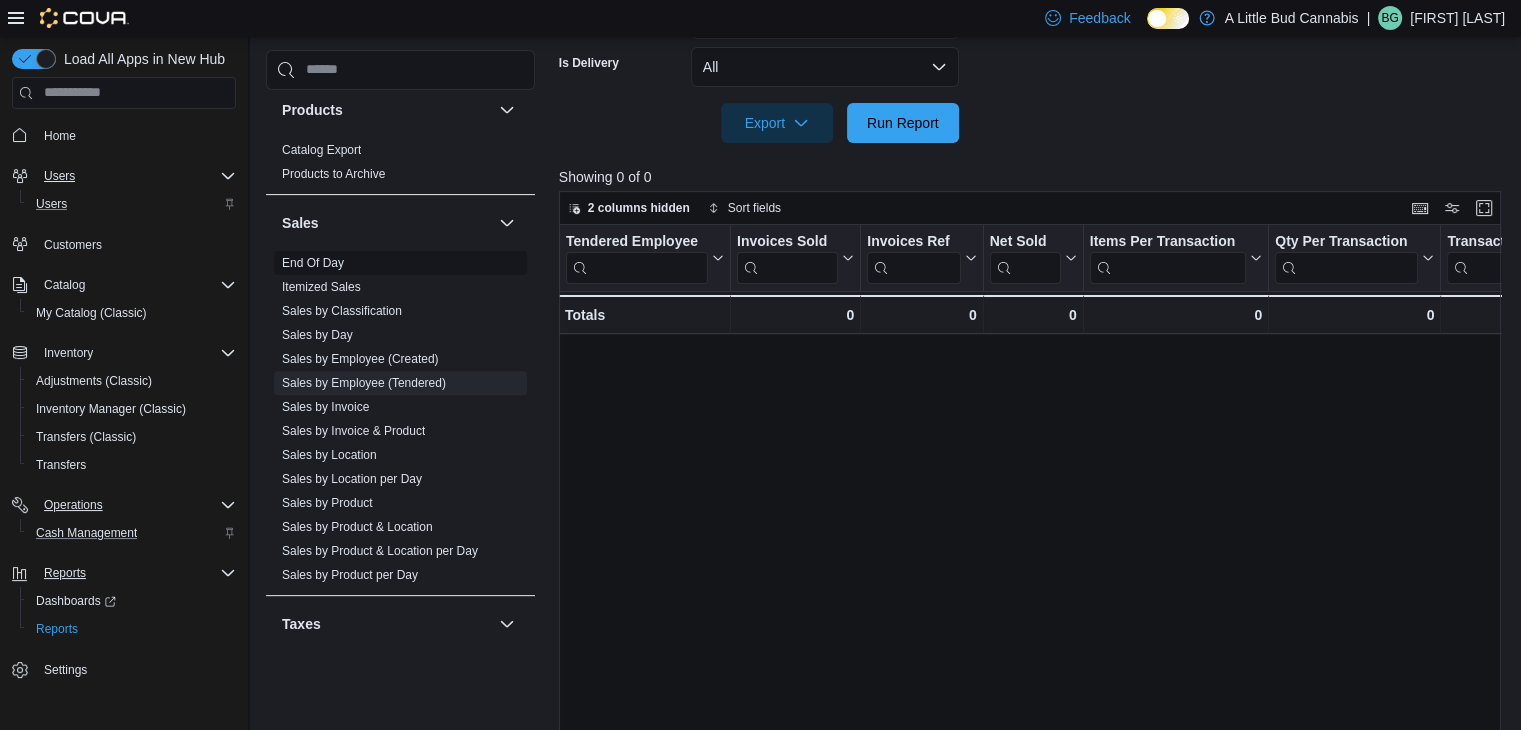 click on "End Of Day" at bounding box center (313, 263) 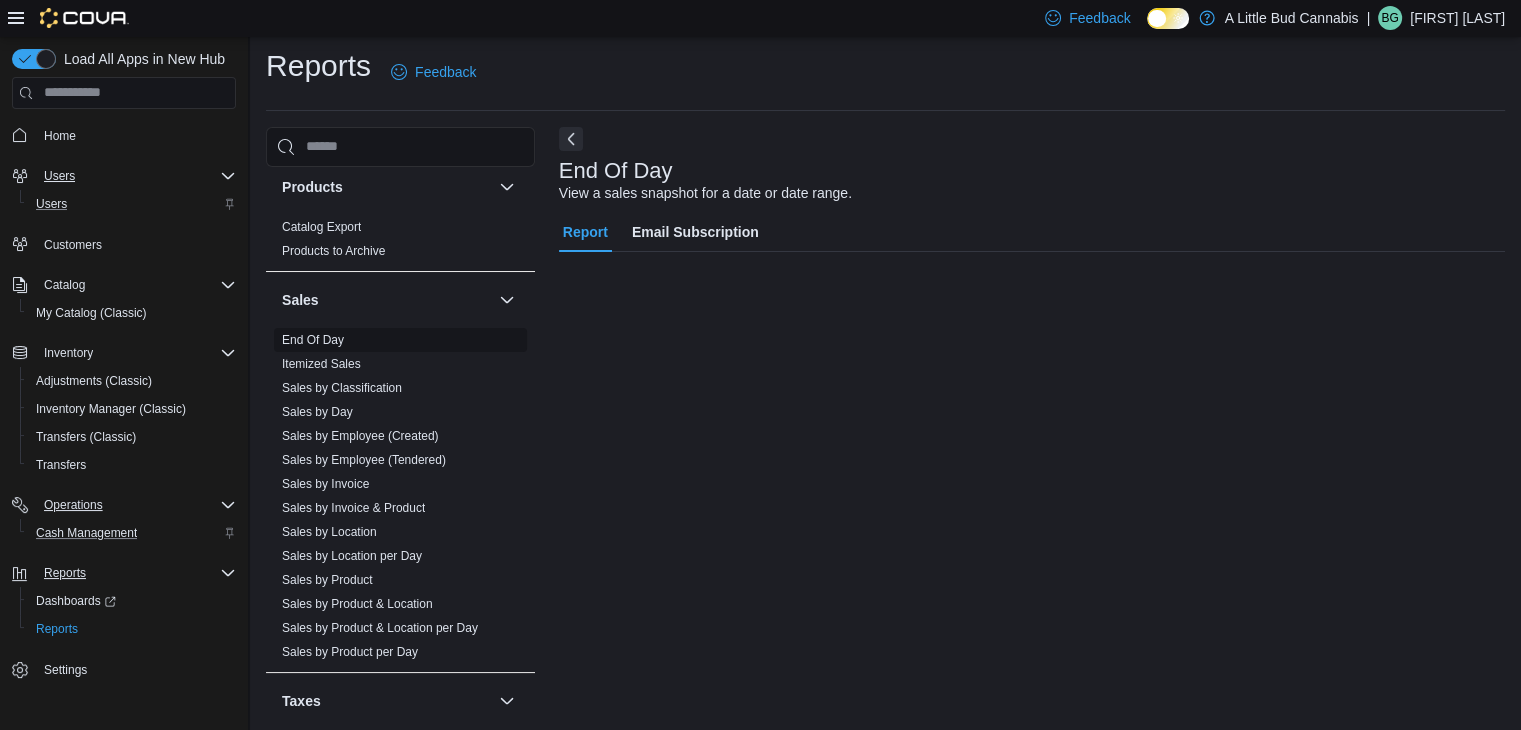 scroll, scrollTop: 7, scrollLeft: 0, axis: vertical 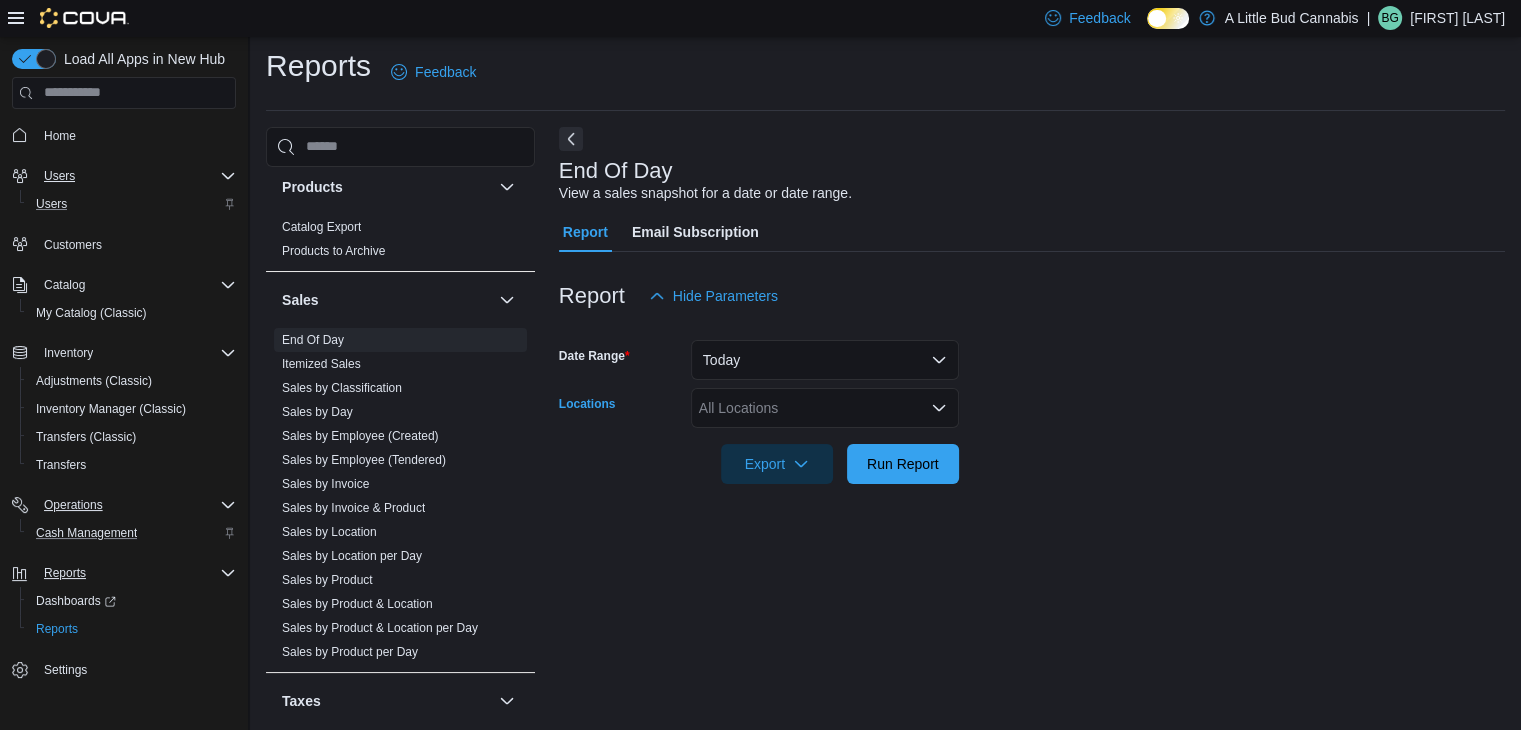 click on "All Locations" at bounding box center [825, 408] 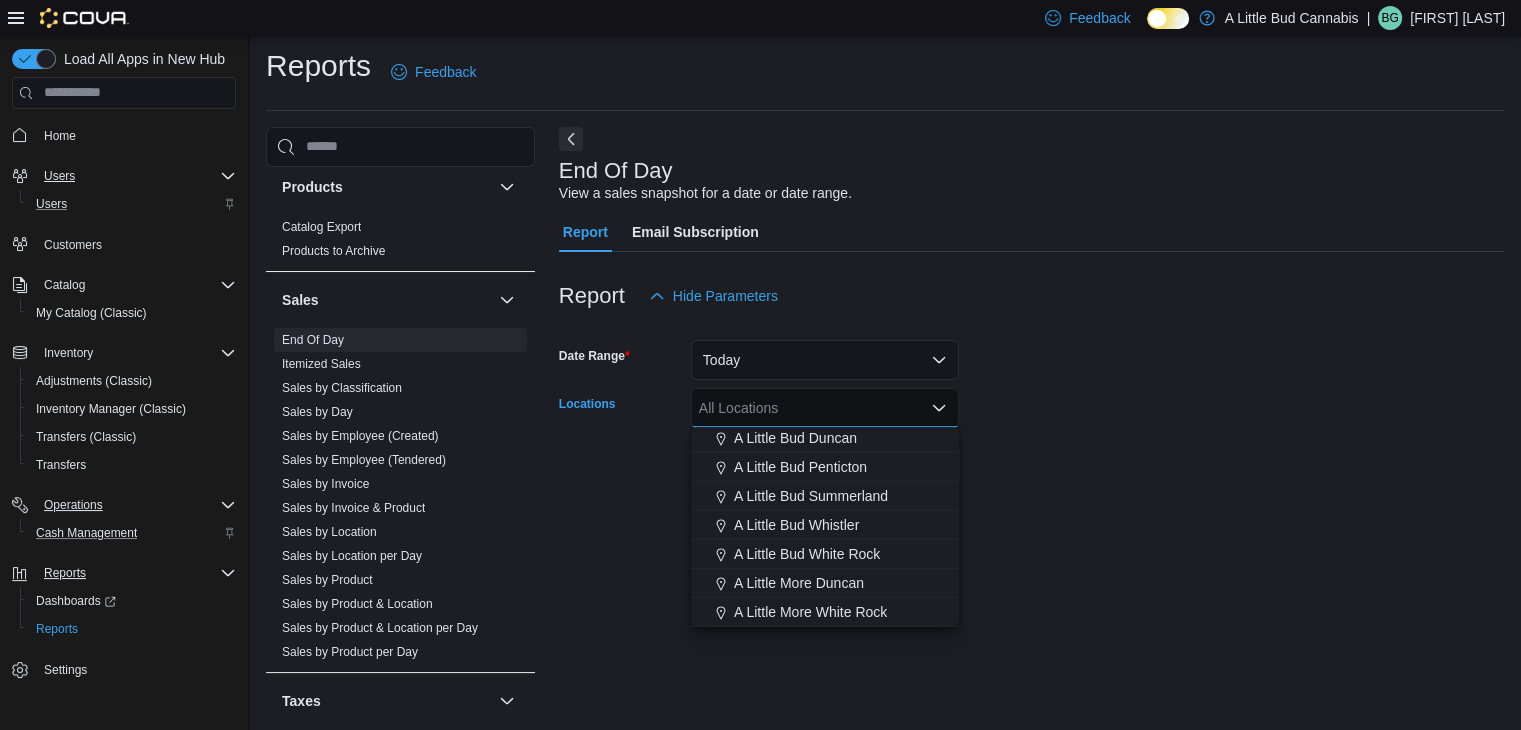 scroll, scrollTop: 0, scrollLeft: 0, axis: both 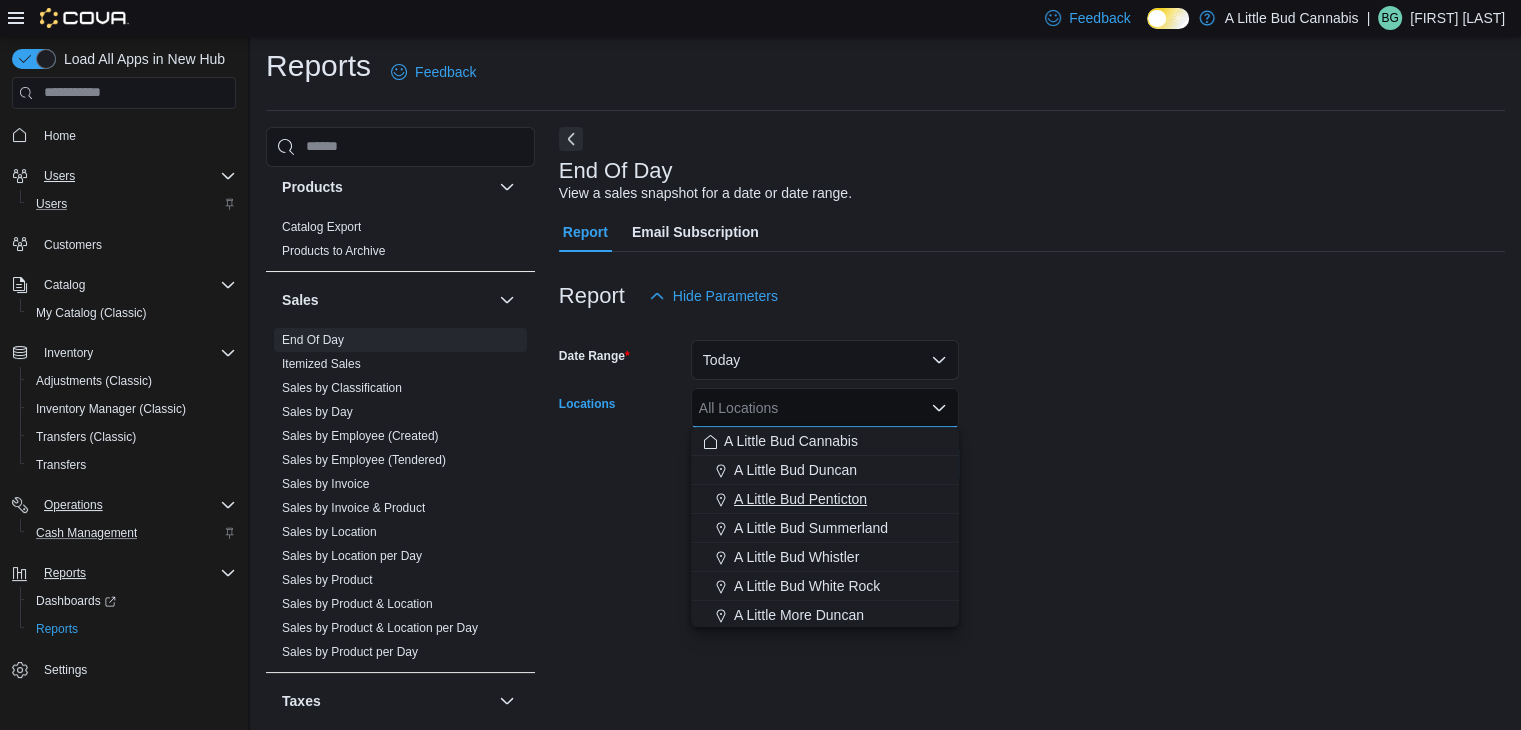 click on "A Little Bud Penticton" at bounding box center [800, 499] 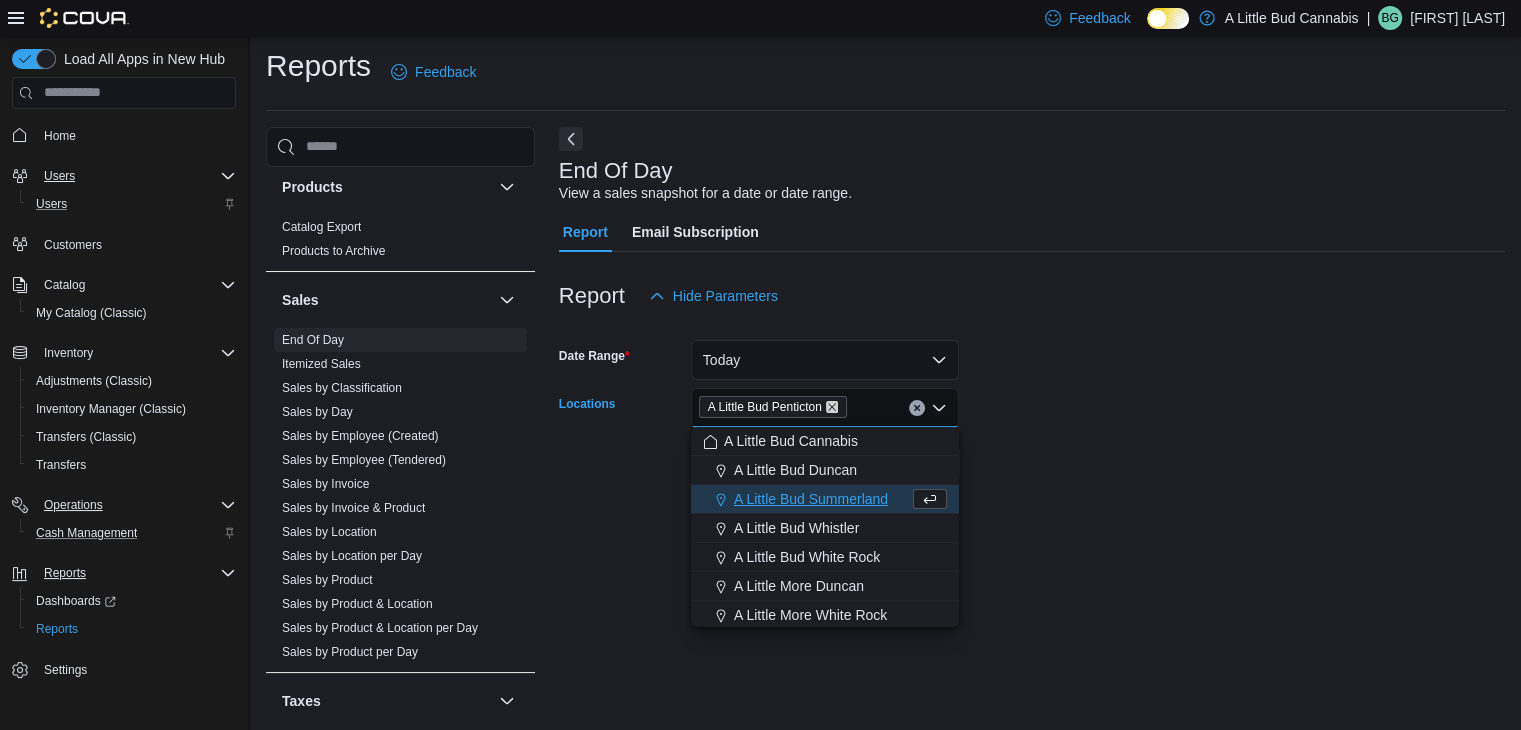 click 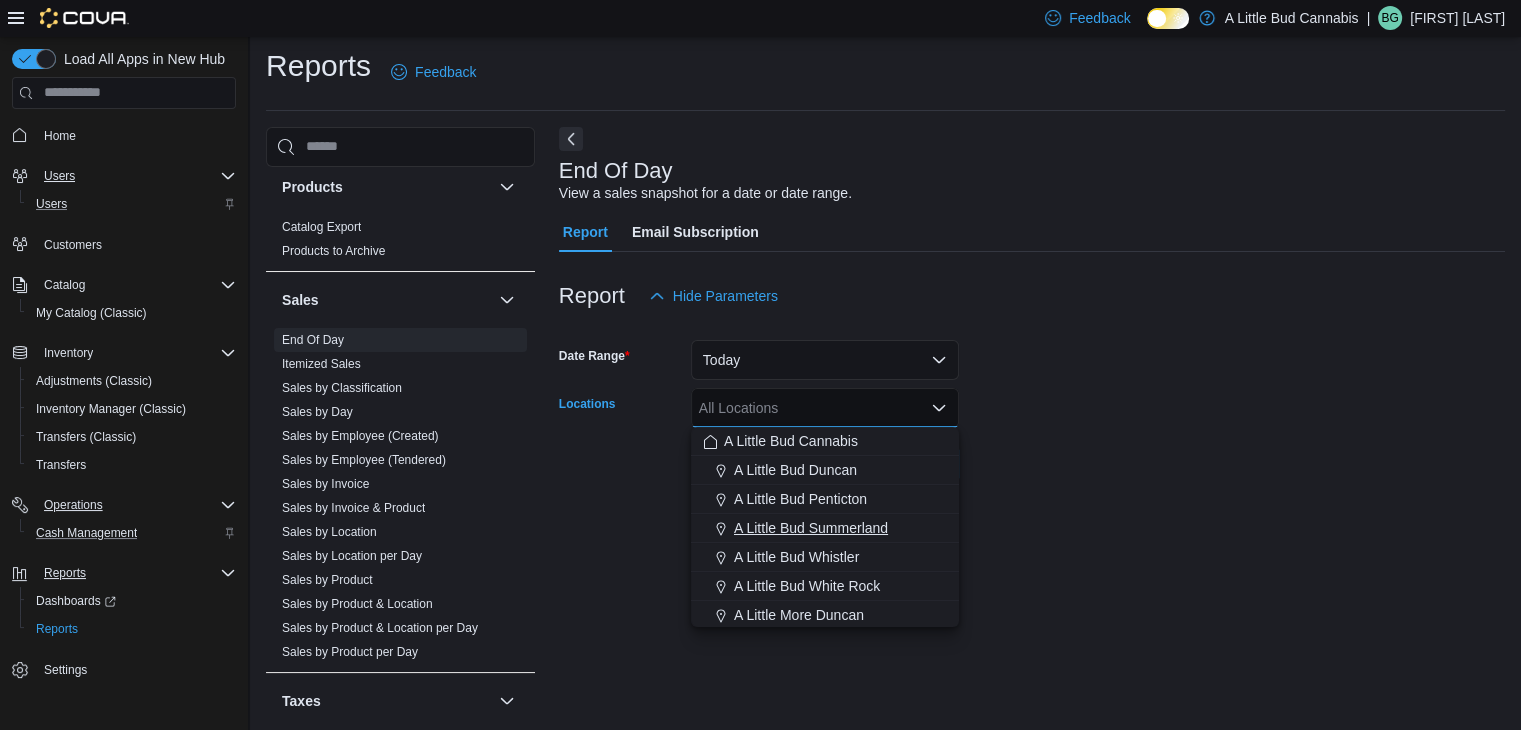 click on "A Little Bud Summerland" at bounding box center (811, 528) 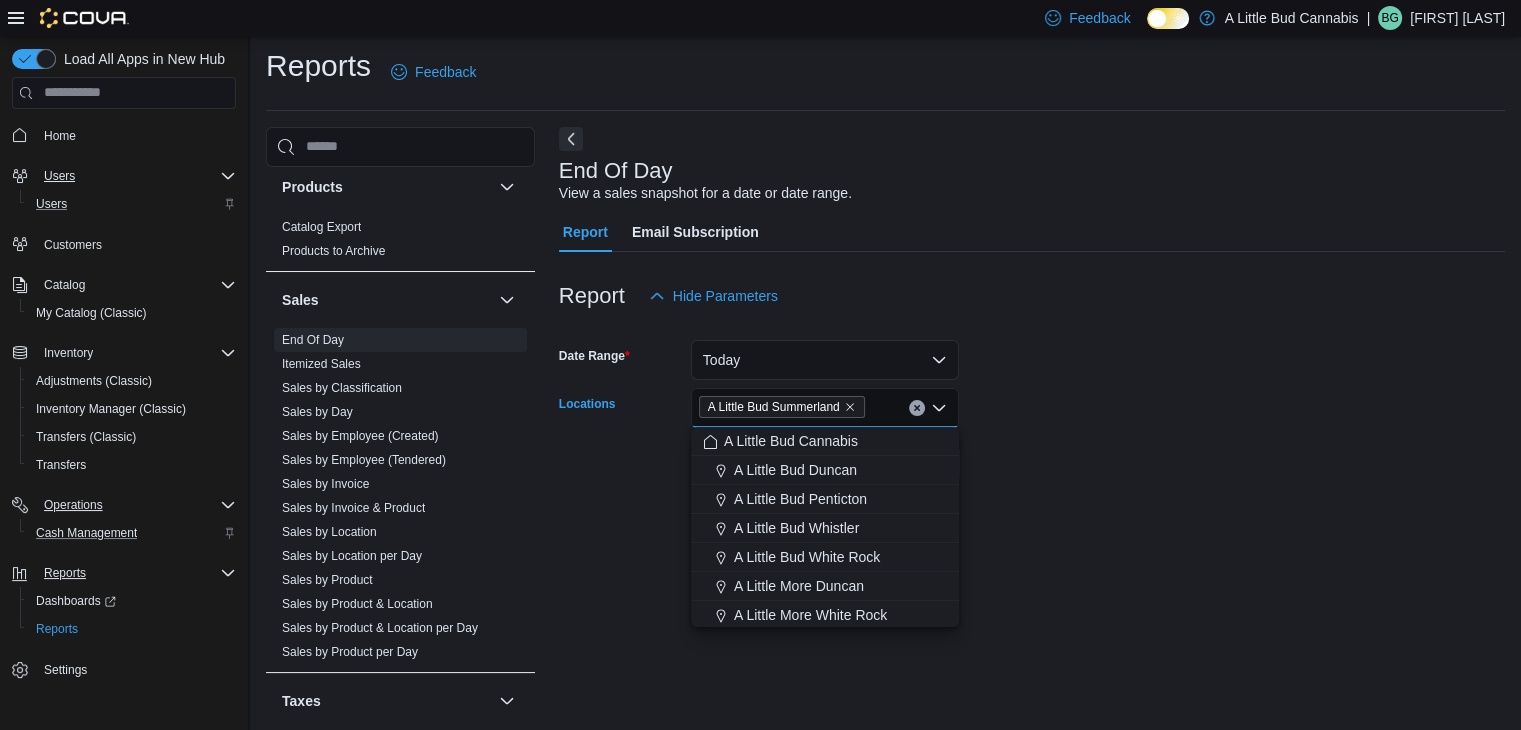 click at bounding box center (1032, 436) 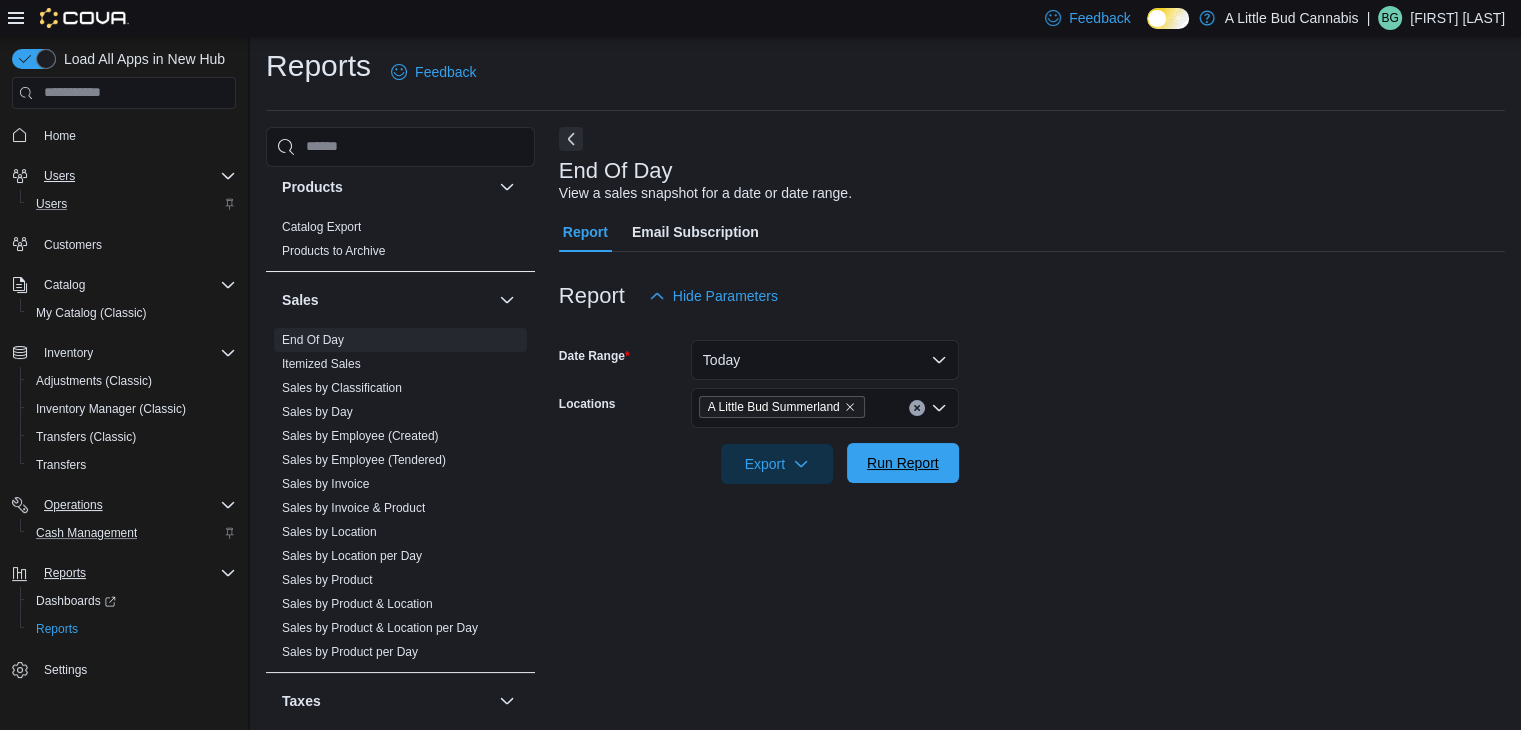 click on "Run Report" at bounding box center [903, 463] 